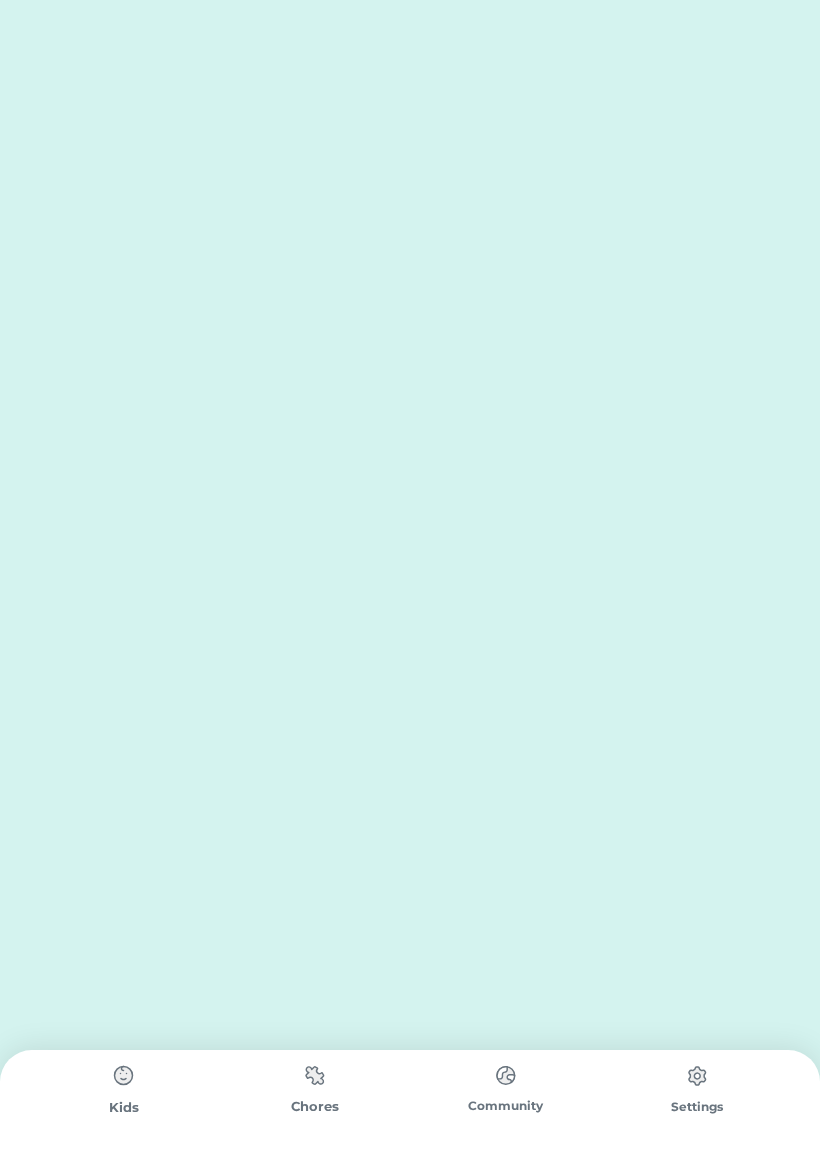 scroll, scrollTop: 0, scrollLeft: 0, axis: both 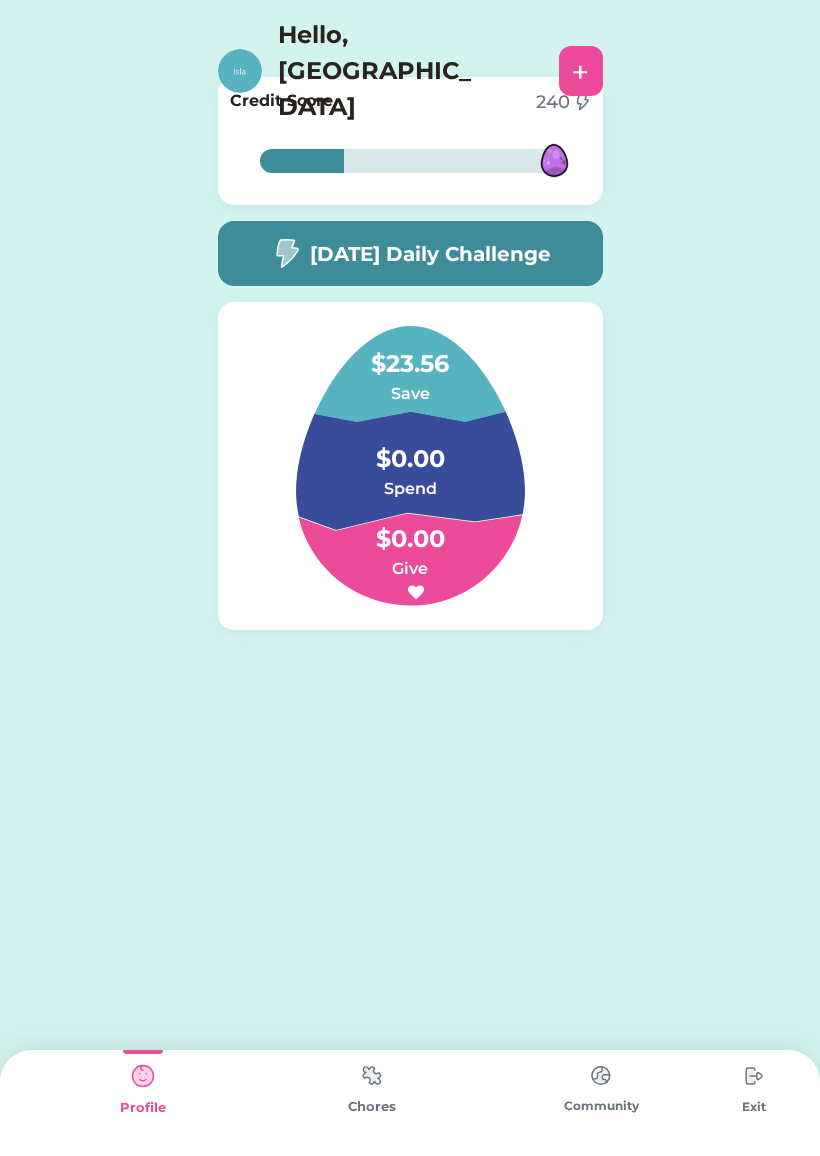click at bounding box center [372, 1075] 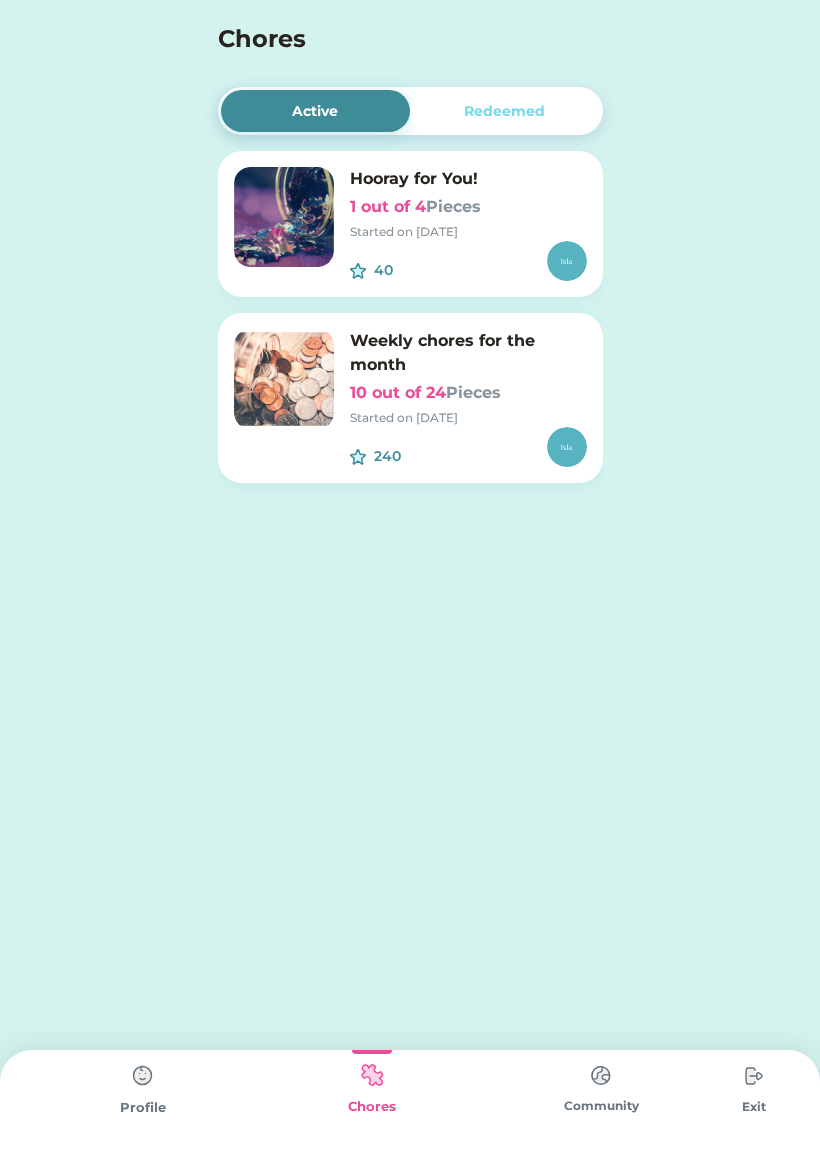 click on "Started on [DATE]" at bounding box center (468, 418) 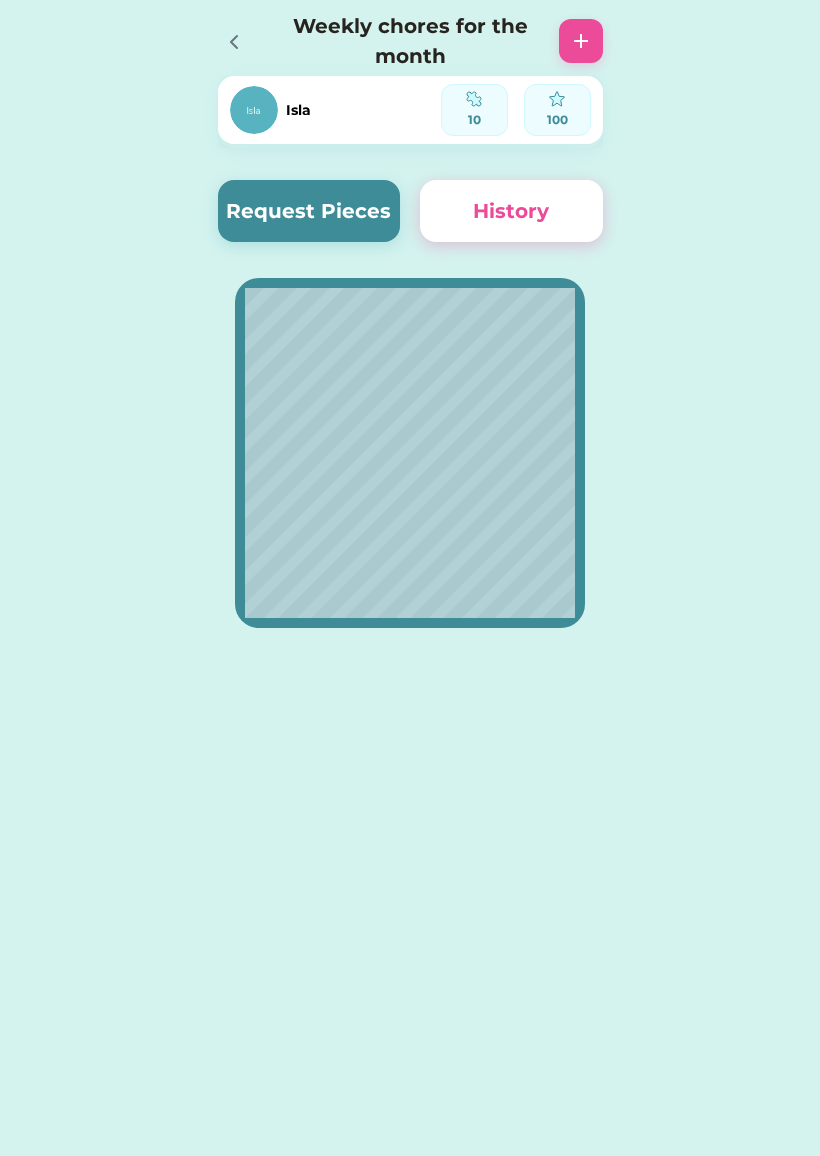 click on "Request Pieces" at bounding box center (309, 211) 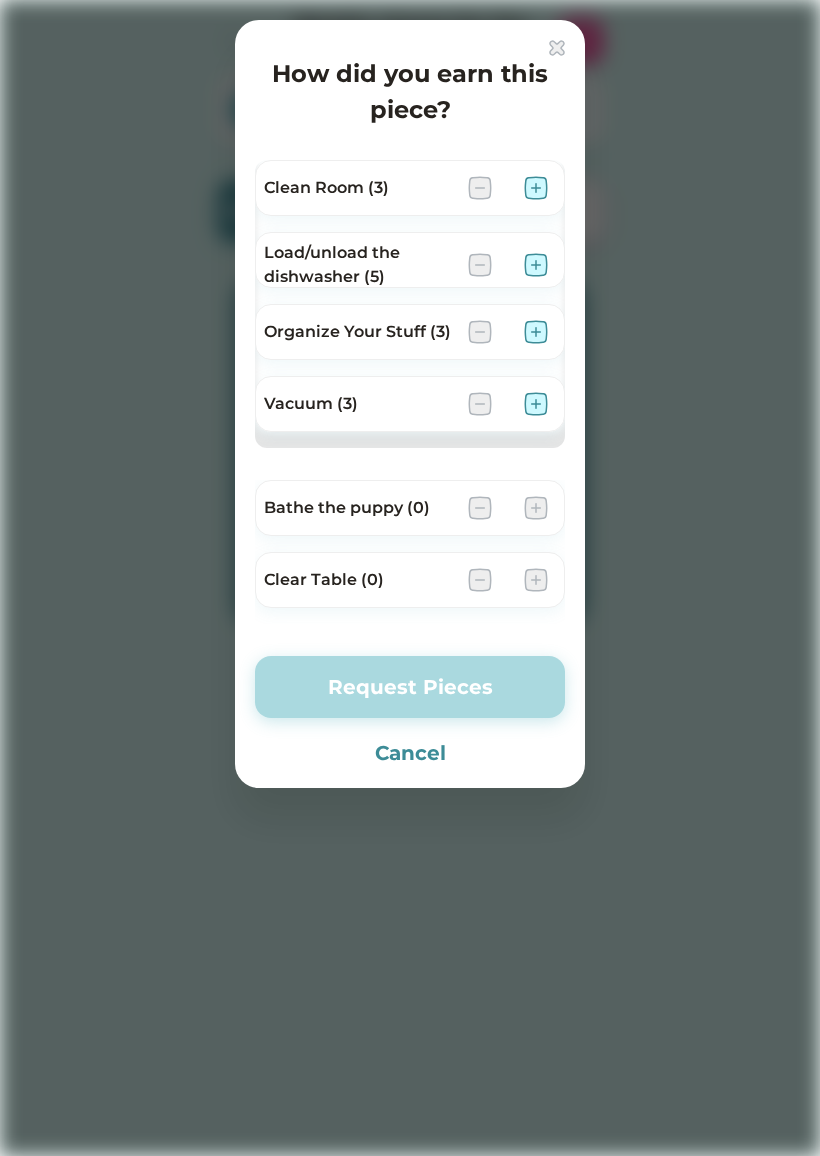 click at bounding box center [536, 508] 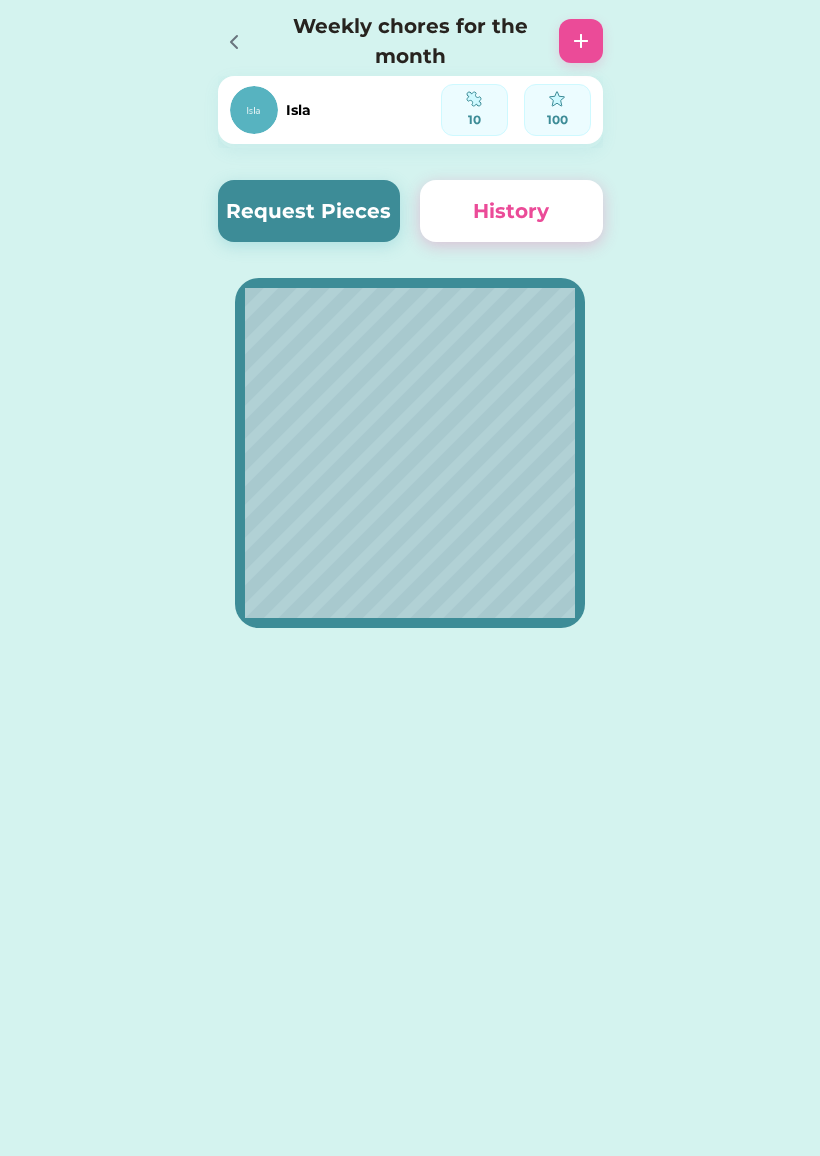 click at bounding box center (240, 41) 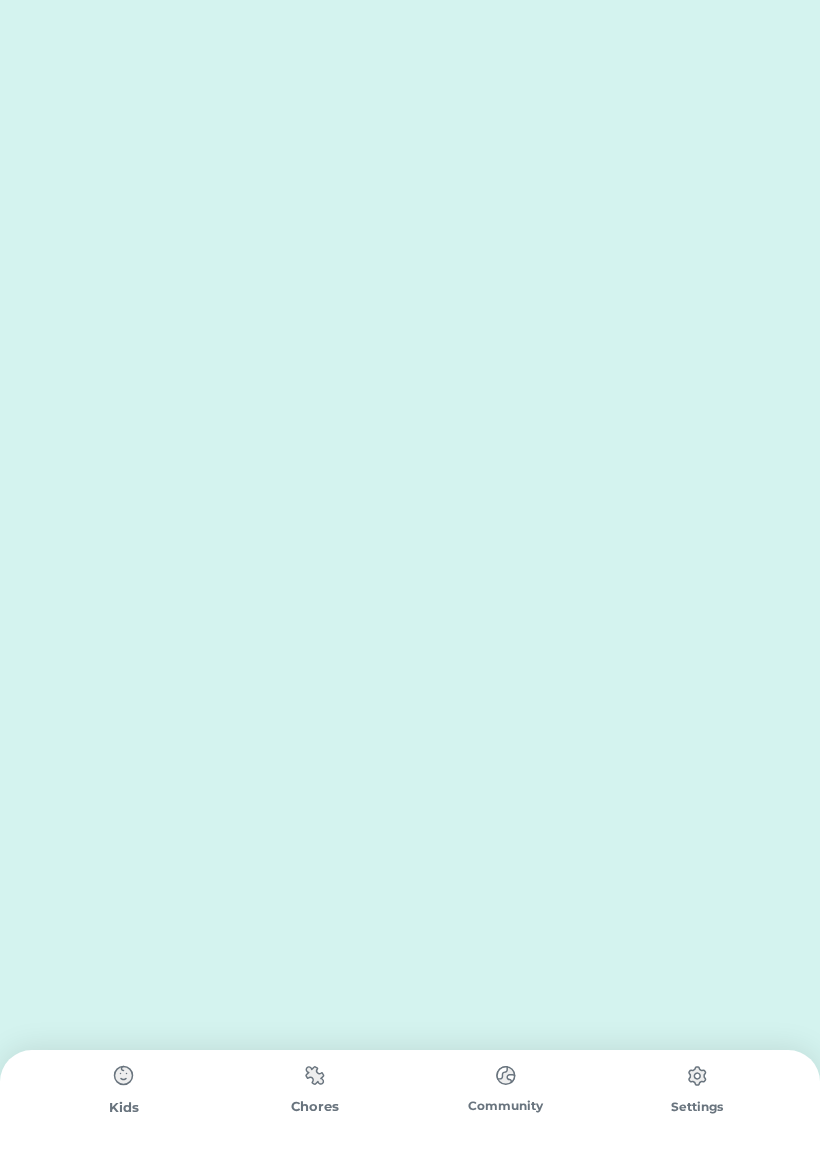 scroll, scrollTop: 0, scrollLeft: 0, axis: both 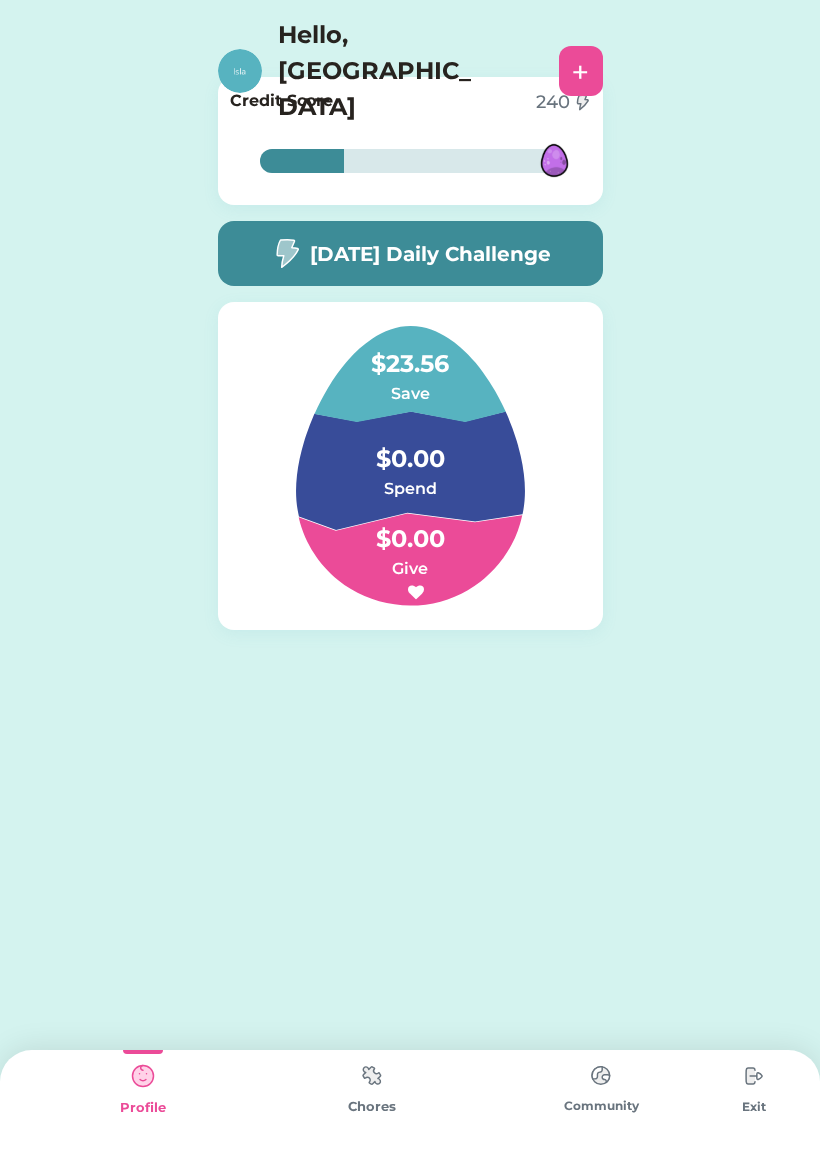 click at bounding box center (372, 1075) 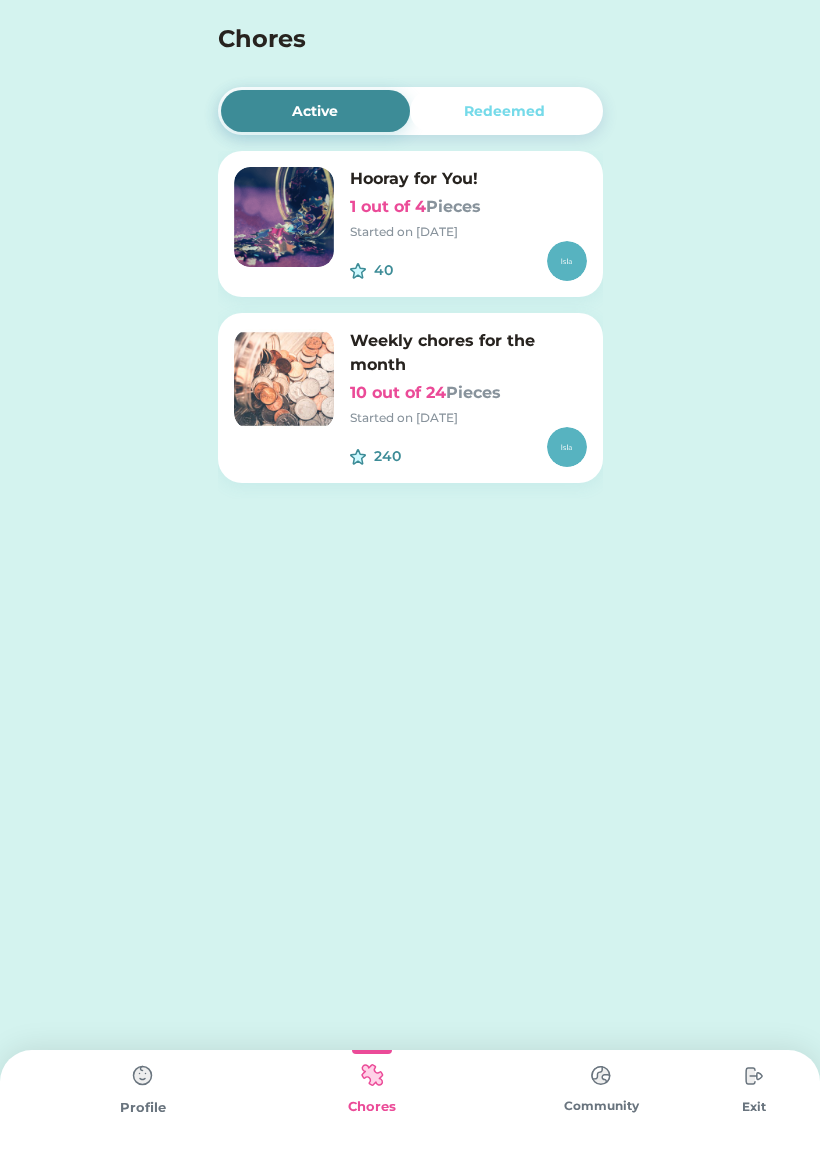click on "Weekly chores for the month 10 out of 24  Pieces  Started on [DATE] 240" at bounding box center (410, 406) 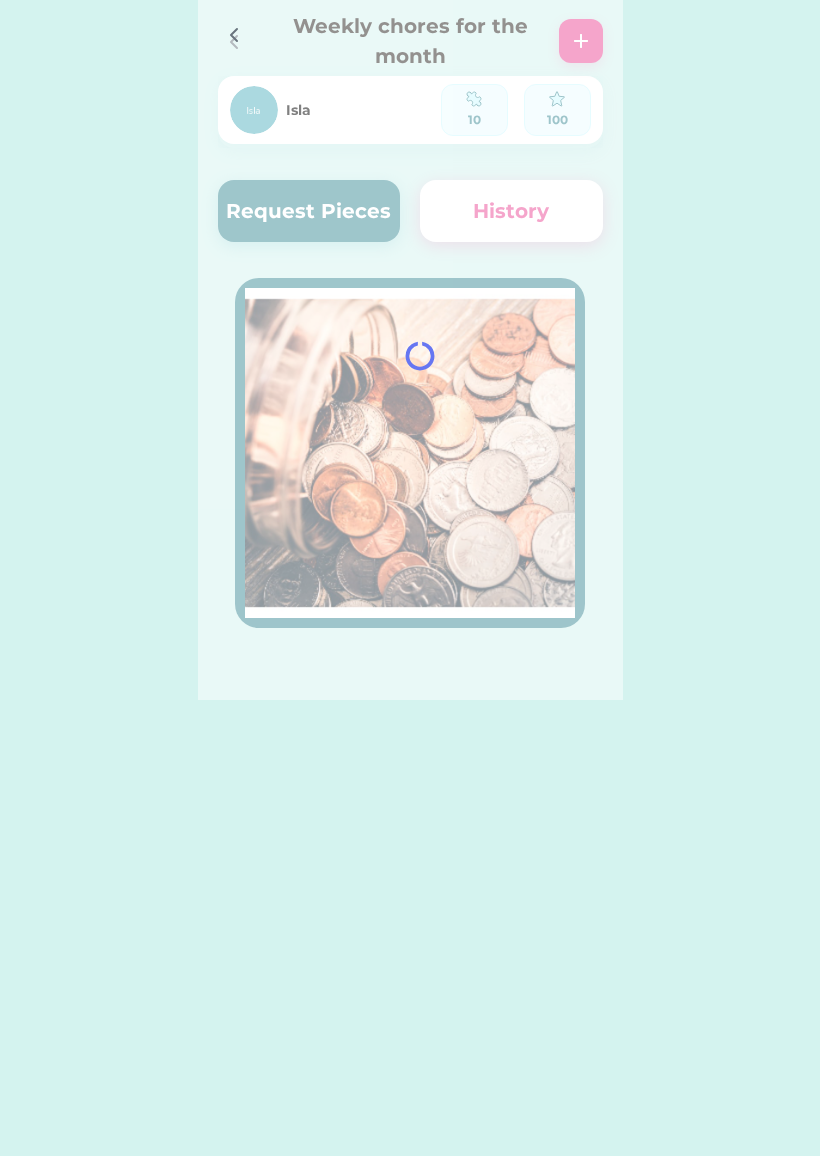 click at bounding box center [410, 350] 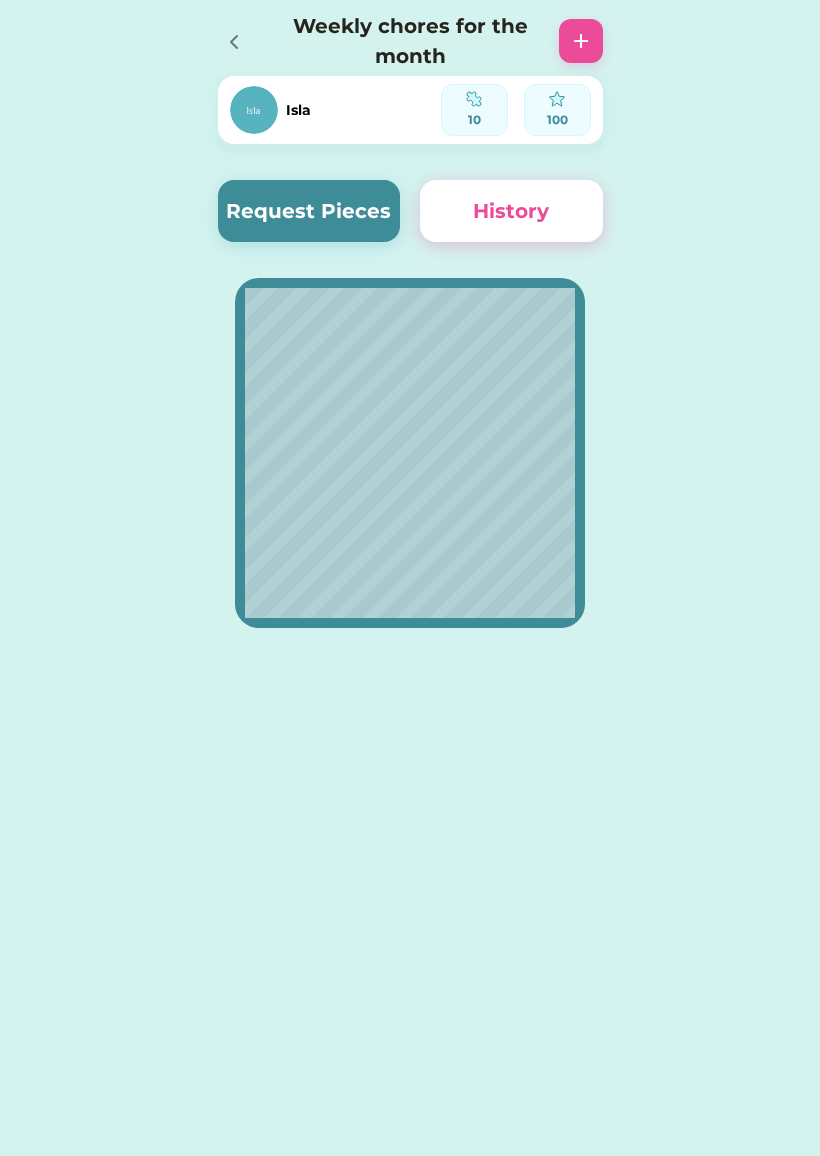 click on "Request Pieces" at bounding box center (309, 211) 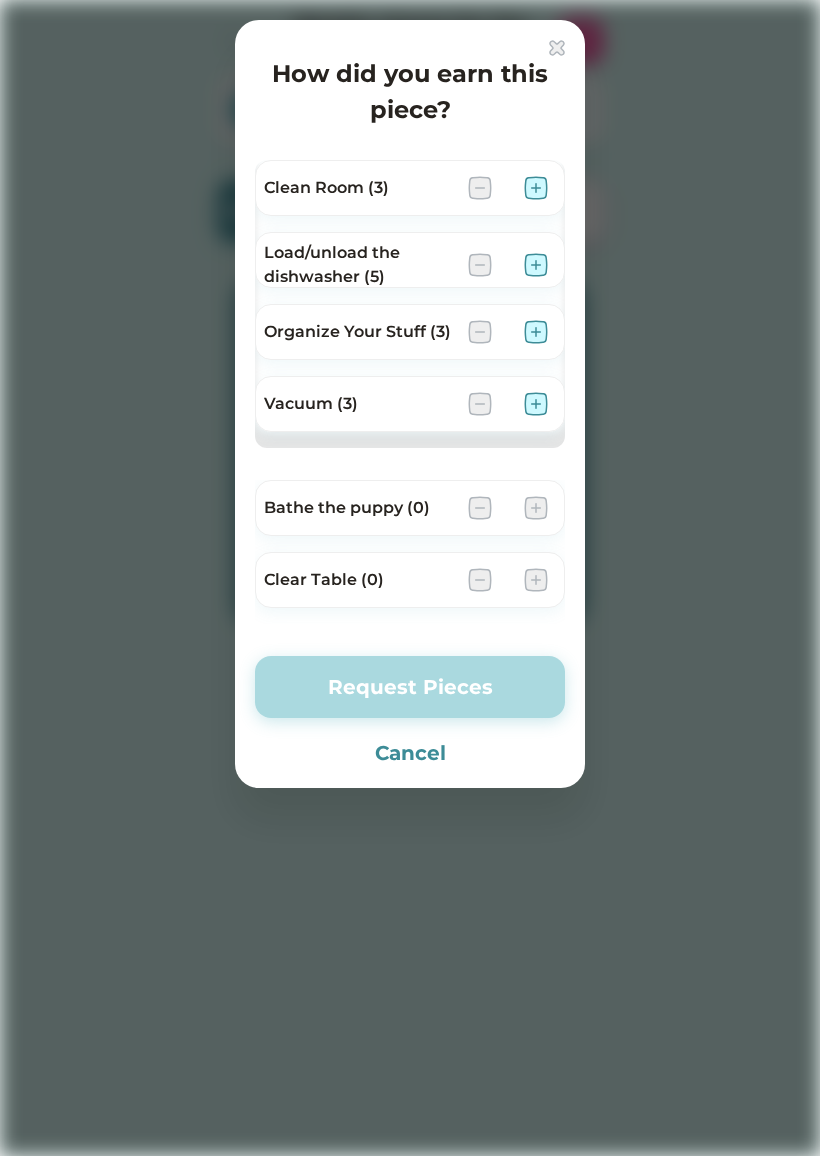 click on "Cancel" at bounding box center [410, 753] 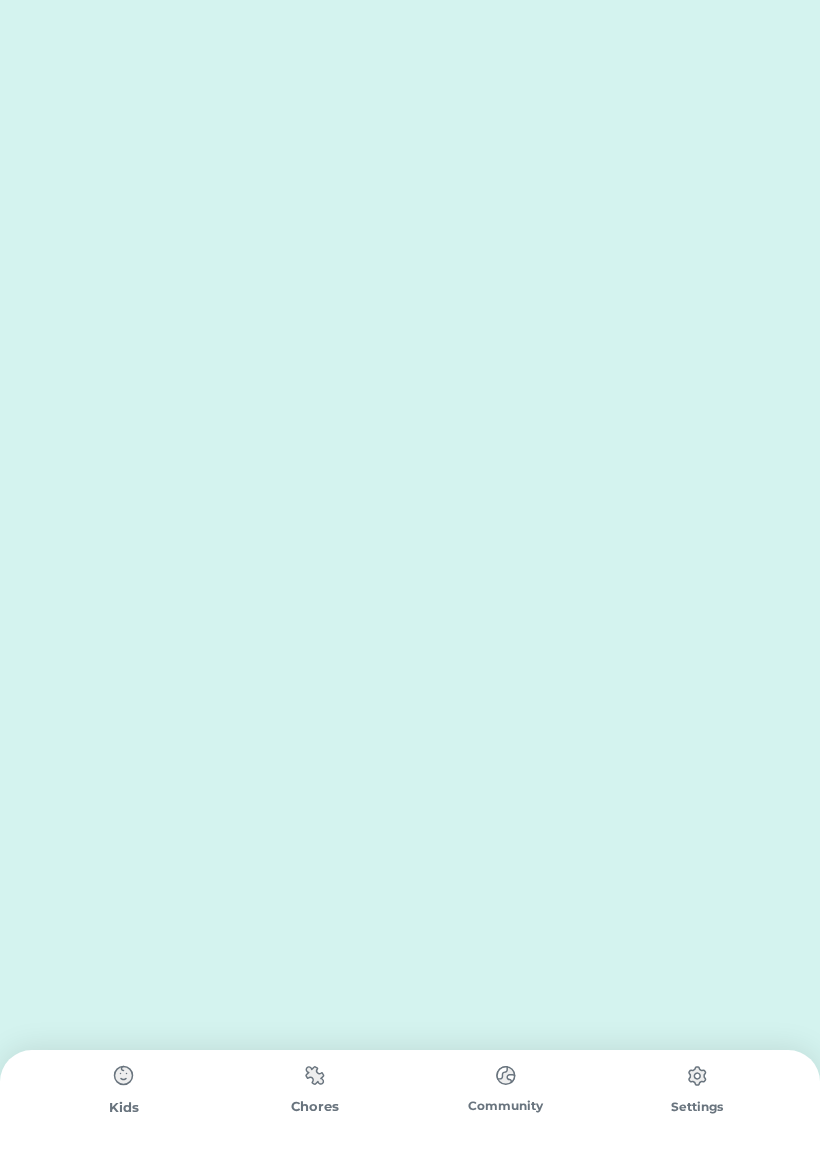 scroll, scrollTop: 0, scrollLeft: 0, axis: both 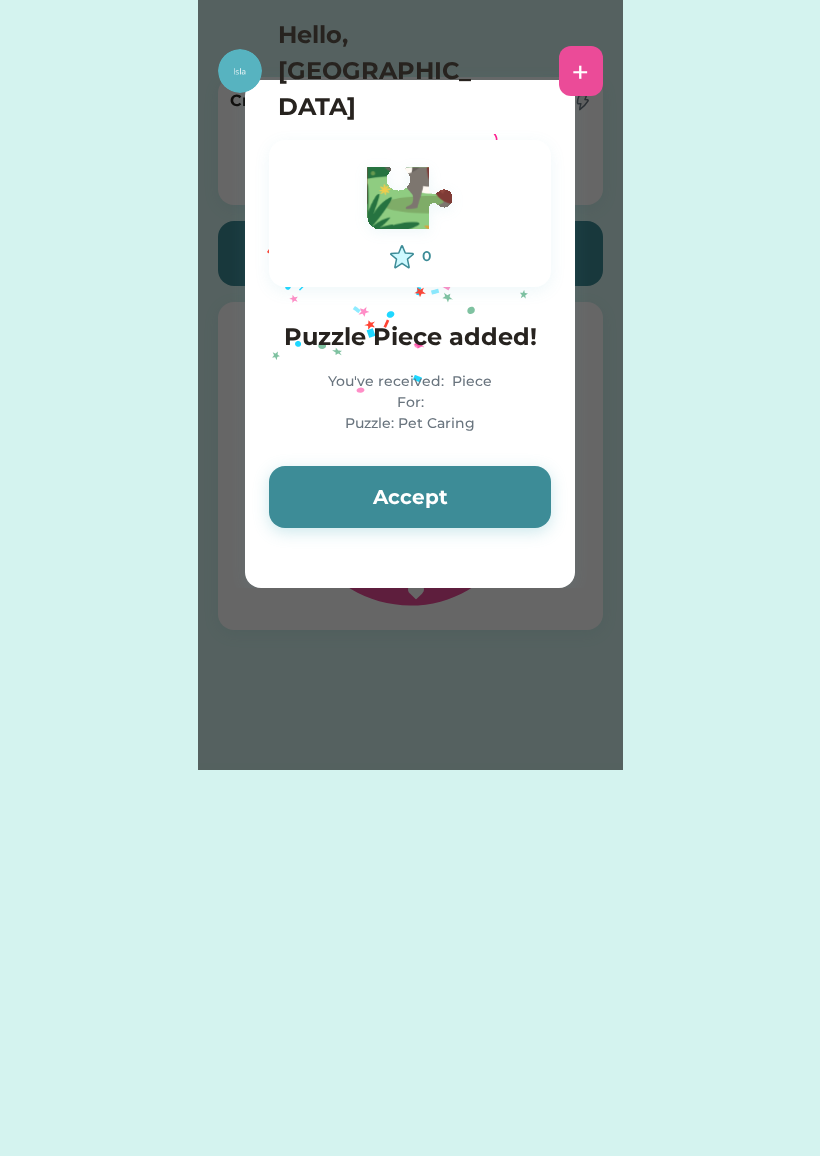 click on "0 Puzzle Piece added!  You've received:  Piece
For:  Puzzle: Pet Caring Accept" at bounding box center (410, 334) 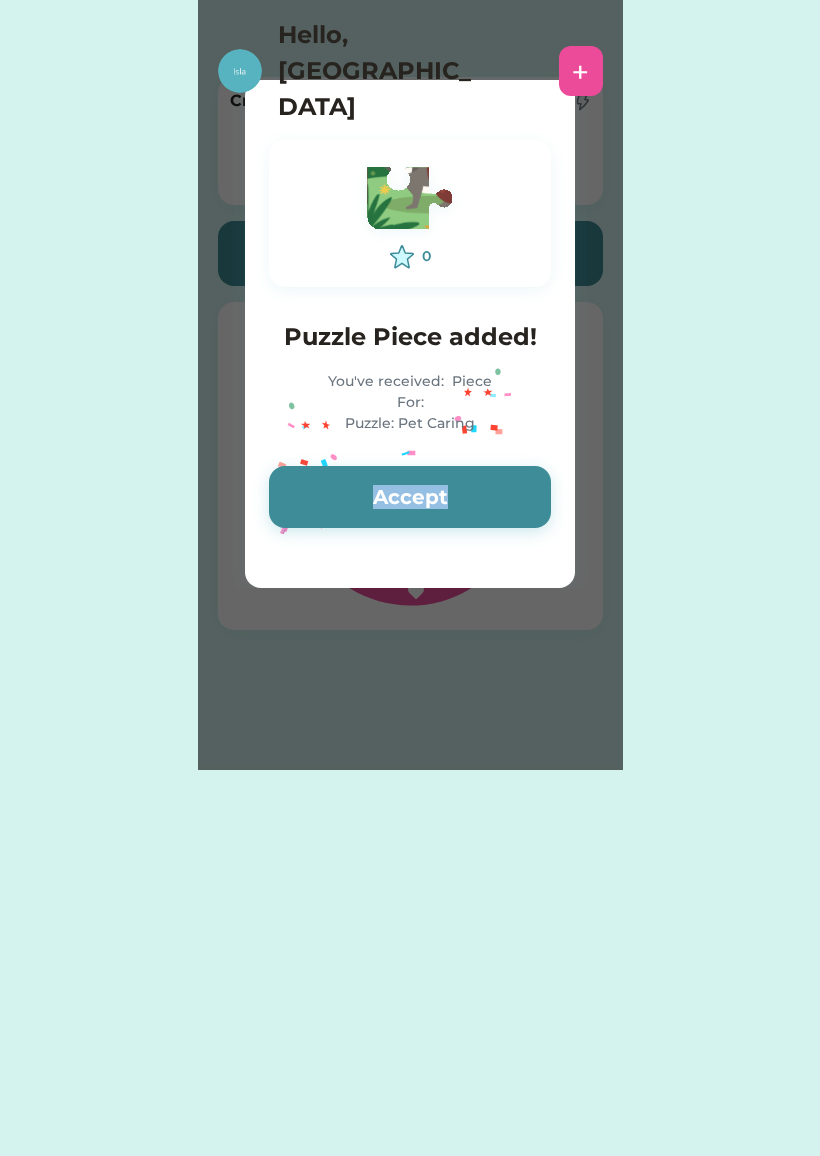 click on "Please wait 0 Puzzle Piece added!  You've received:  Piece
For:  Puzzle: Pet Caring Accept 28% 28% Credit Score 240 28% 28% Today’s Daily Challenge $23.56 Save $0.00 Spend $0.00 Give" 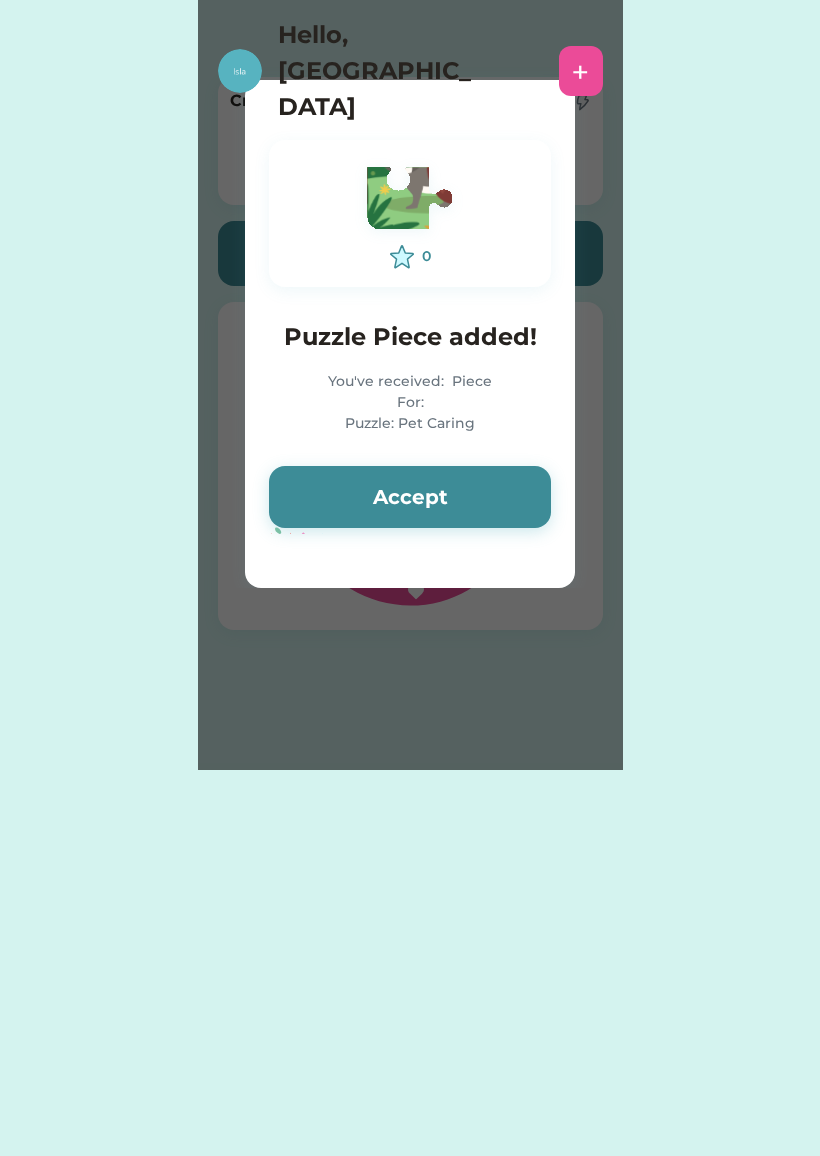 click on "Accept" at bounding box center [410, 497] 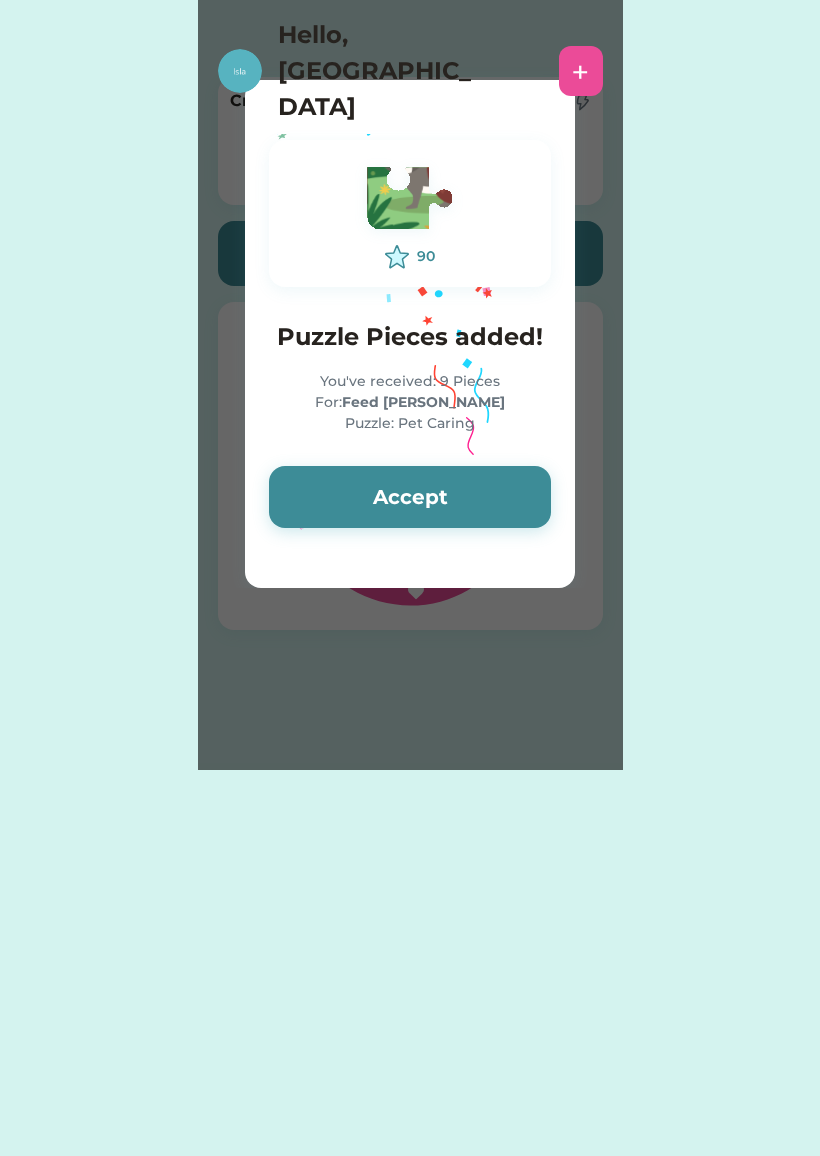 click on "90 Puzzle Pieces added!  You've received: 9 Pieces
For:  Feed Louie Puzzle: Pet Caring Accept" at bounding box center (410, 334) 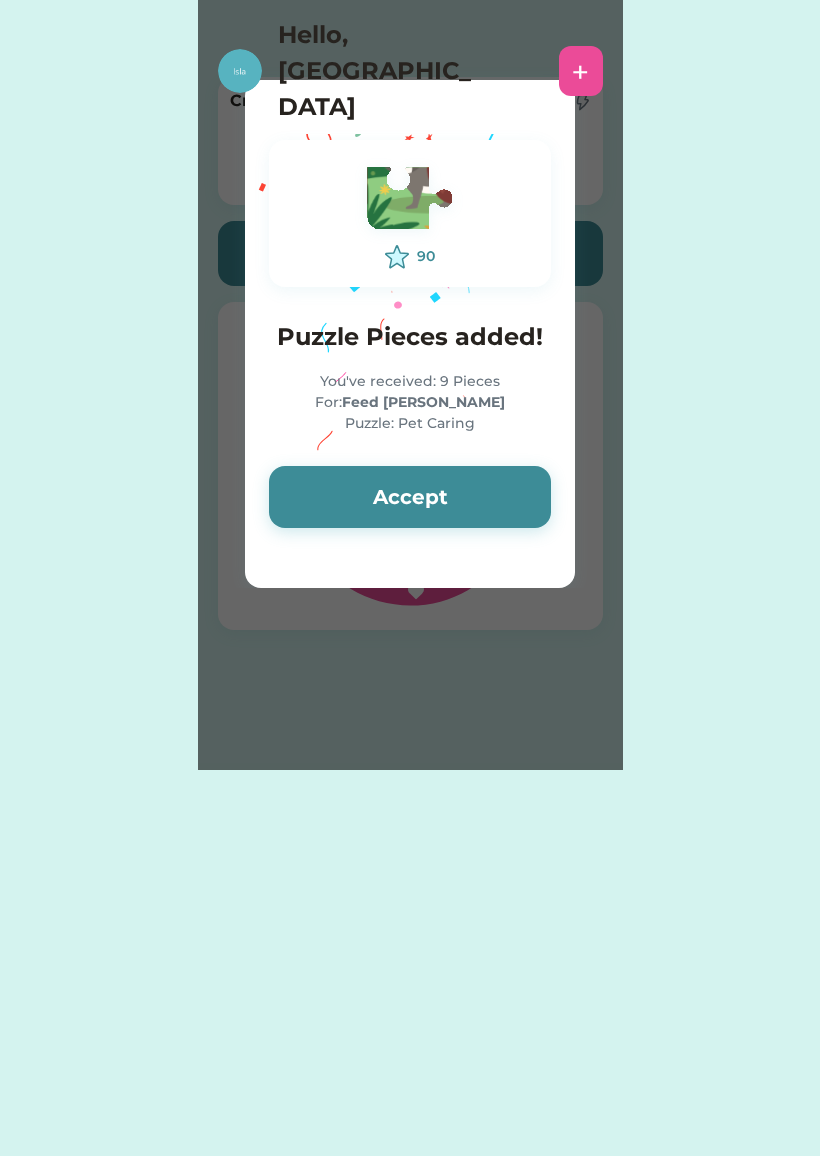 click on "Accept" at bounding box center [410, 497] 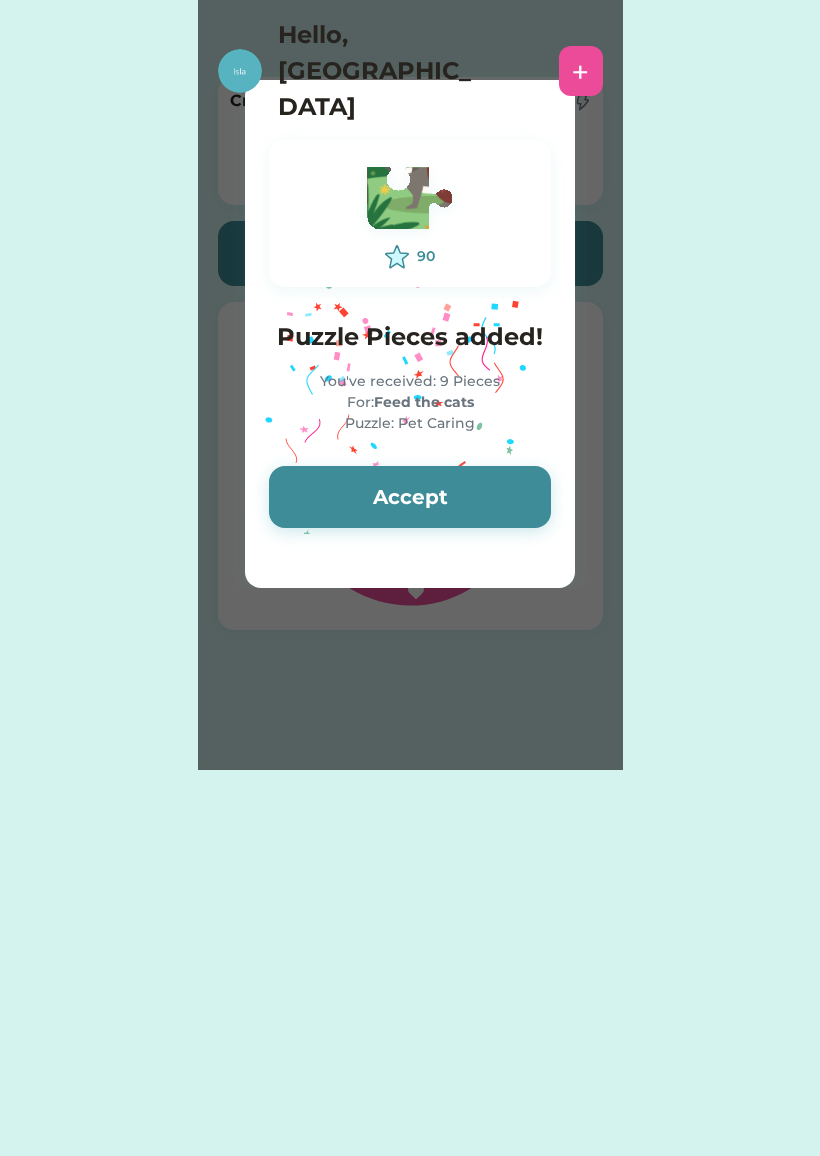 click on "Accept" at bounding box center (410, 497) 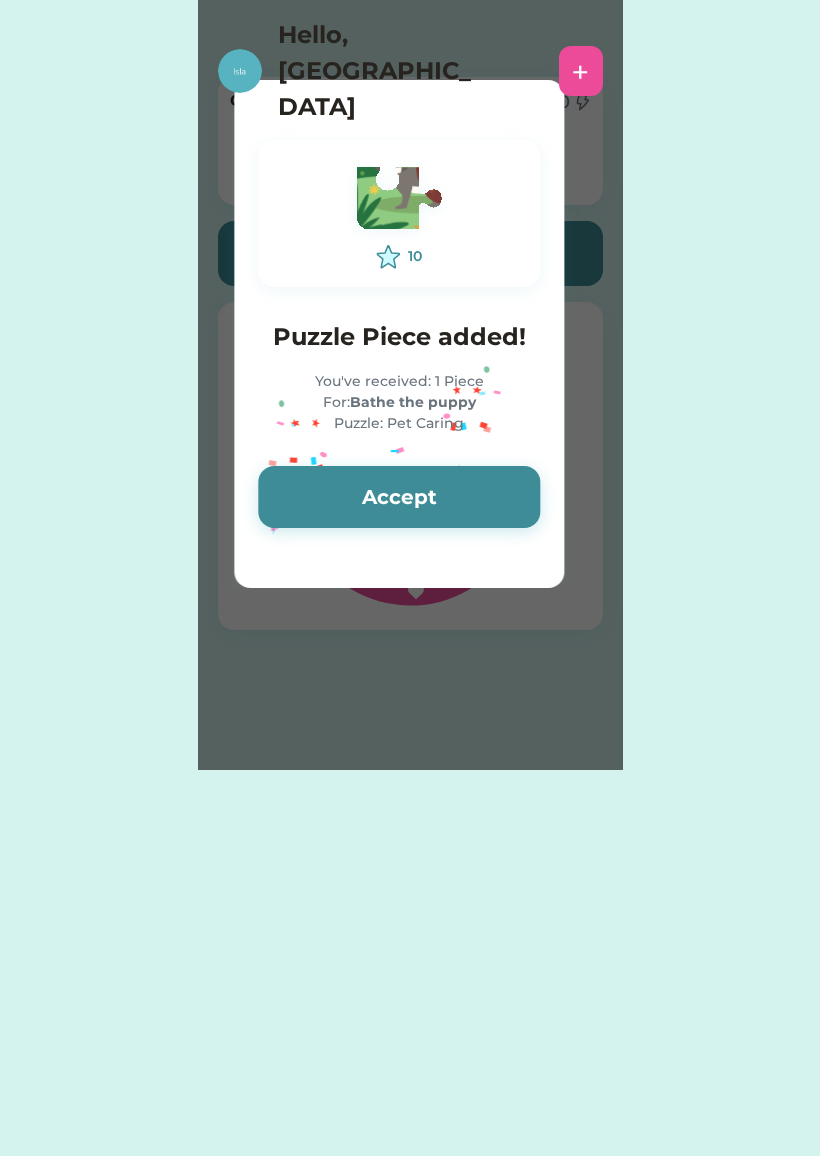 click on "Accept" at bounding box center [399, 497] 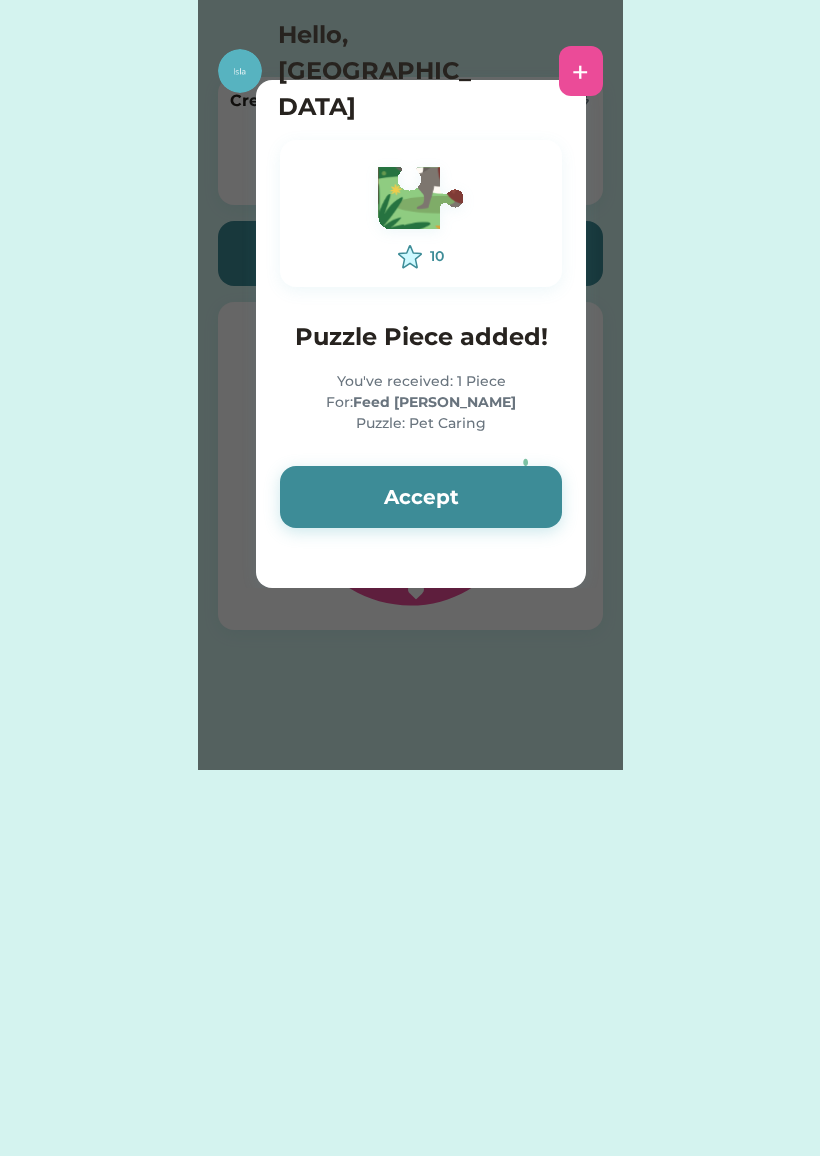 click on "Accept" at bounding box center [421, 497] 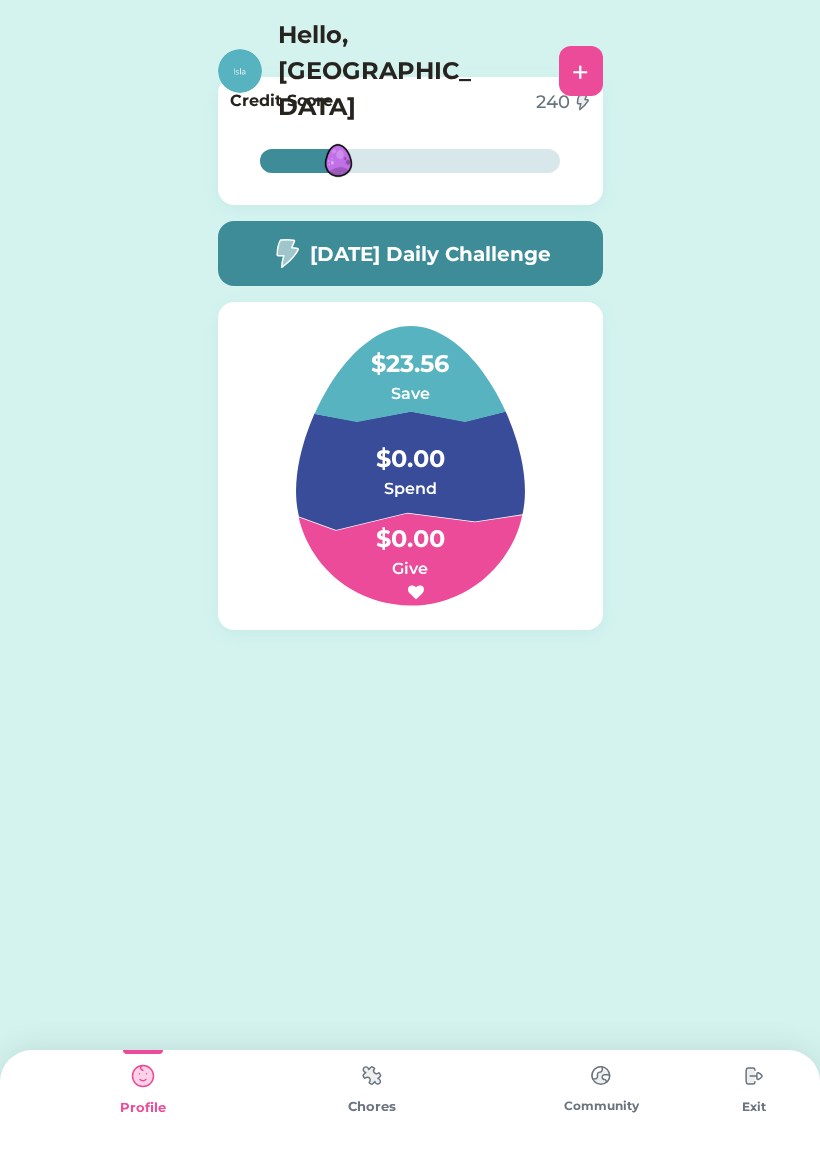 click at bounding box center [372, 1075] 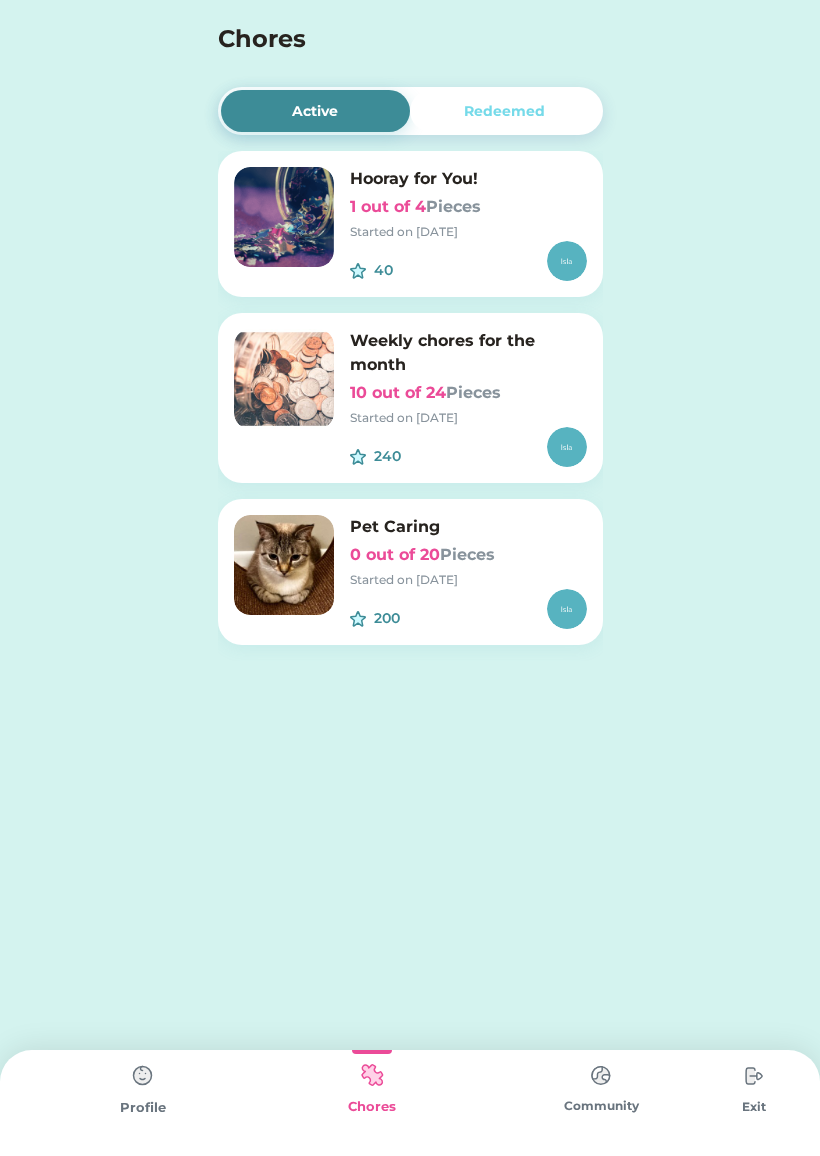 click on "Started on [DATE]" at bounding box center (468, 580) 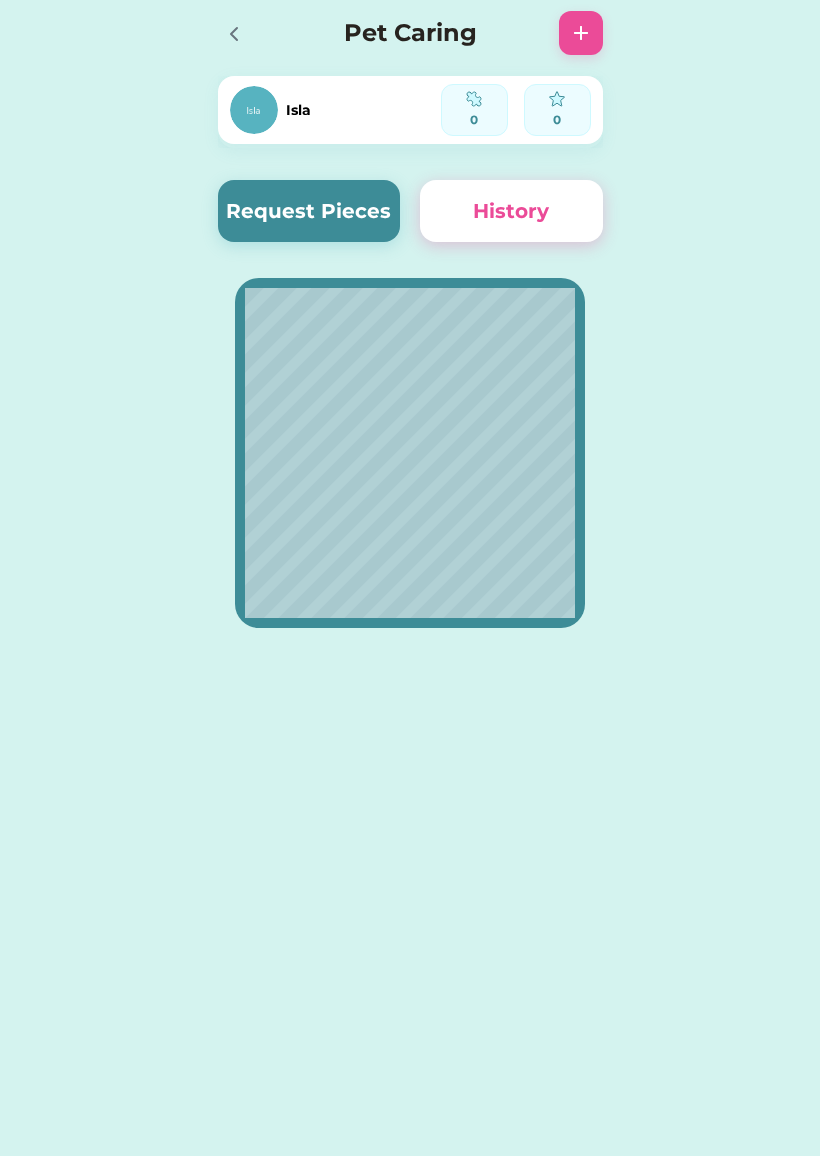 click on "Request Pieces" at bounding box center (309, 211) 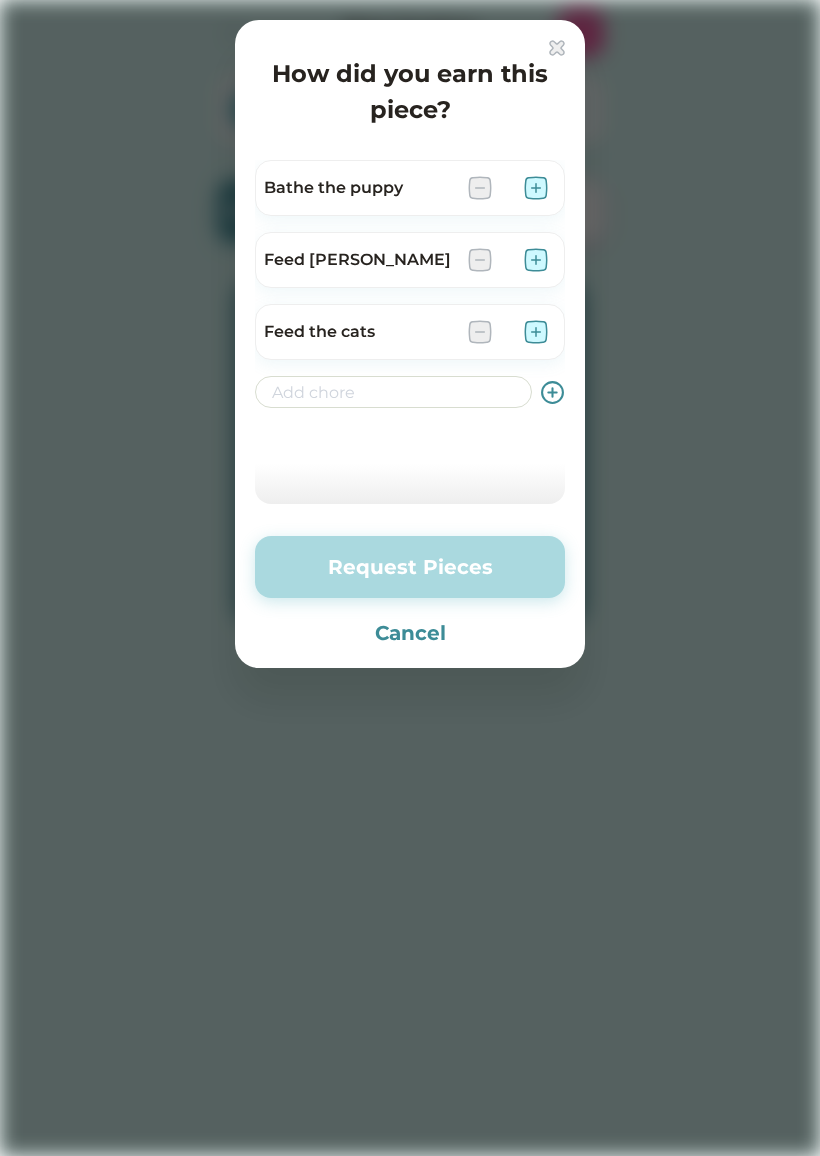 click on "How did you earn this piece? Bathe the puppy Feed Louie Feed the cats Request Pieces Cancel" at bounding box center [410, 344] 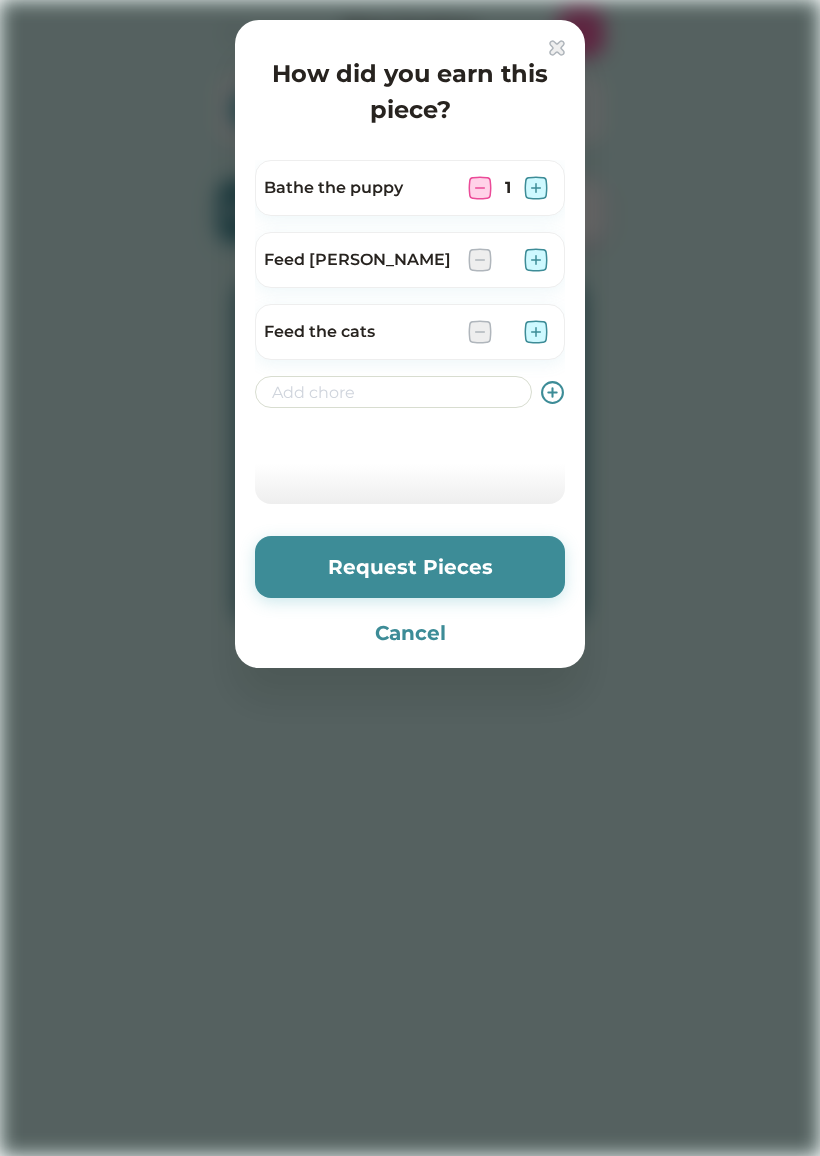 click on "Request Pieces" at bounding box center (410, 567) 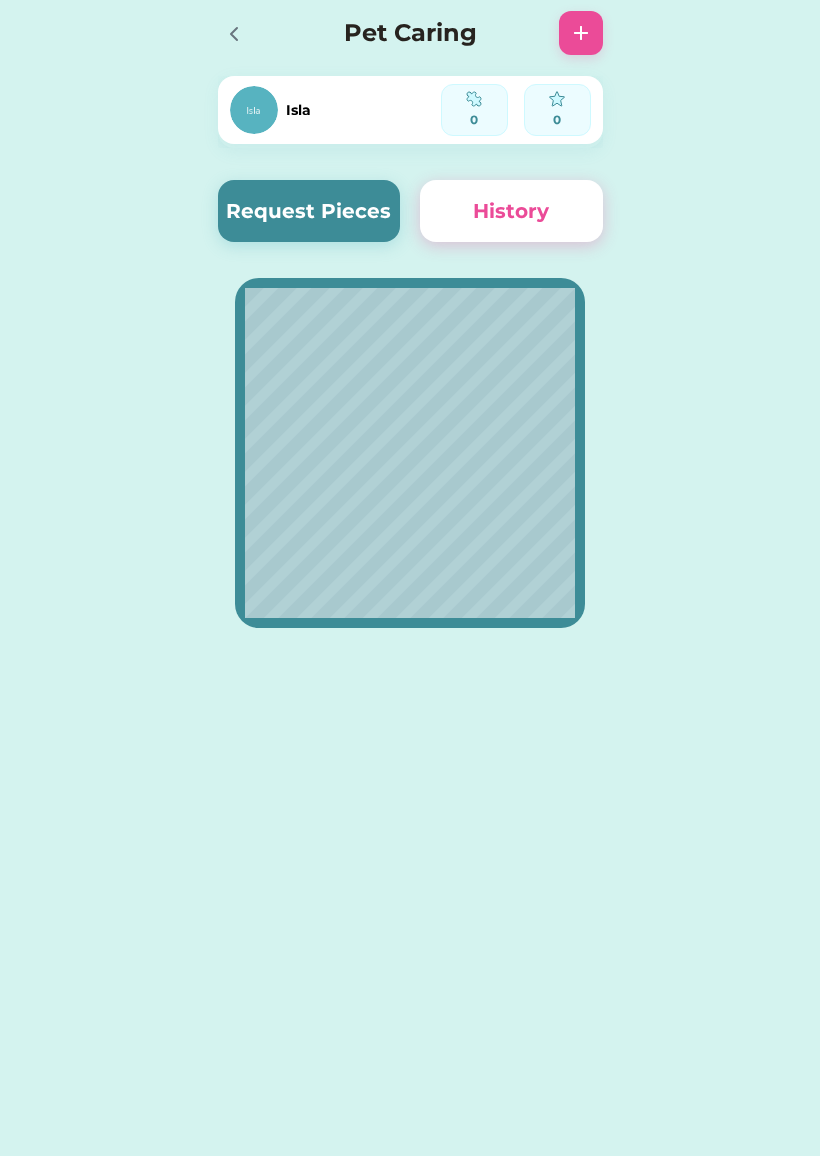 click at bounding box center [240, 33] 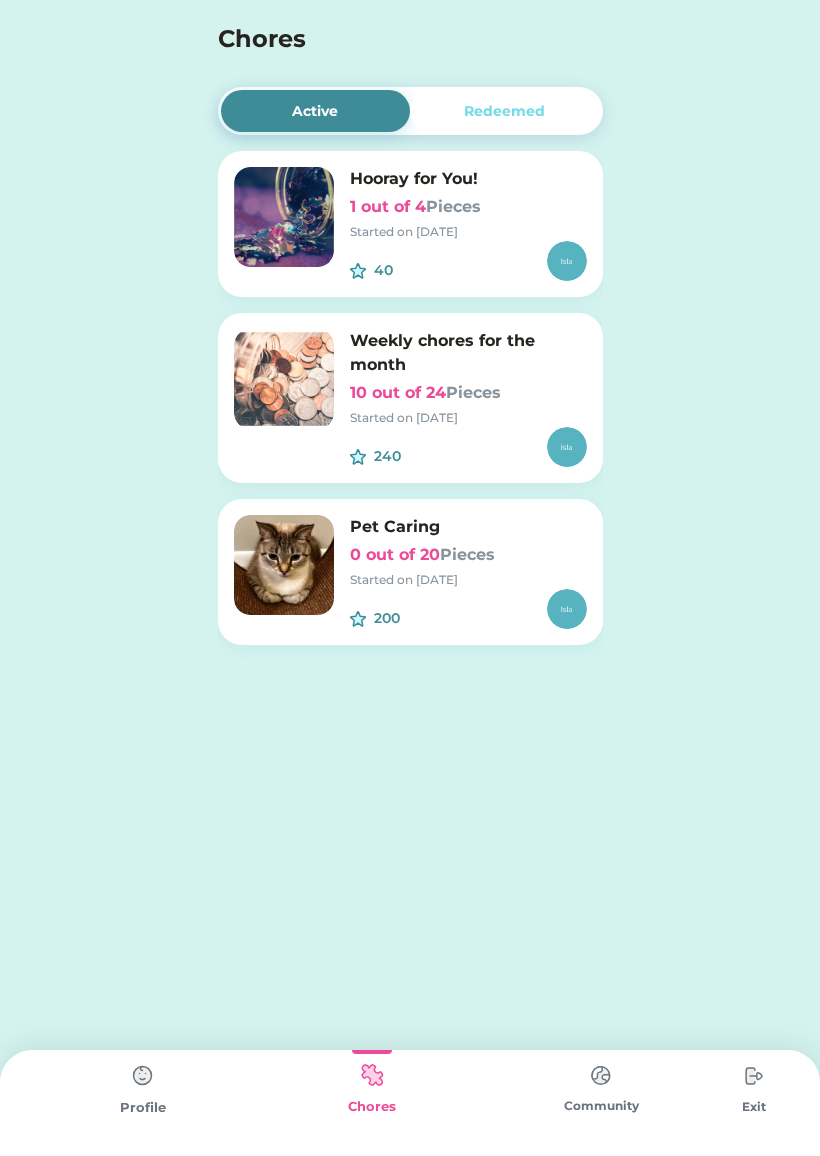 click at bounding box center [601, 1075] 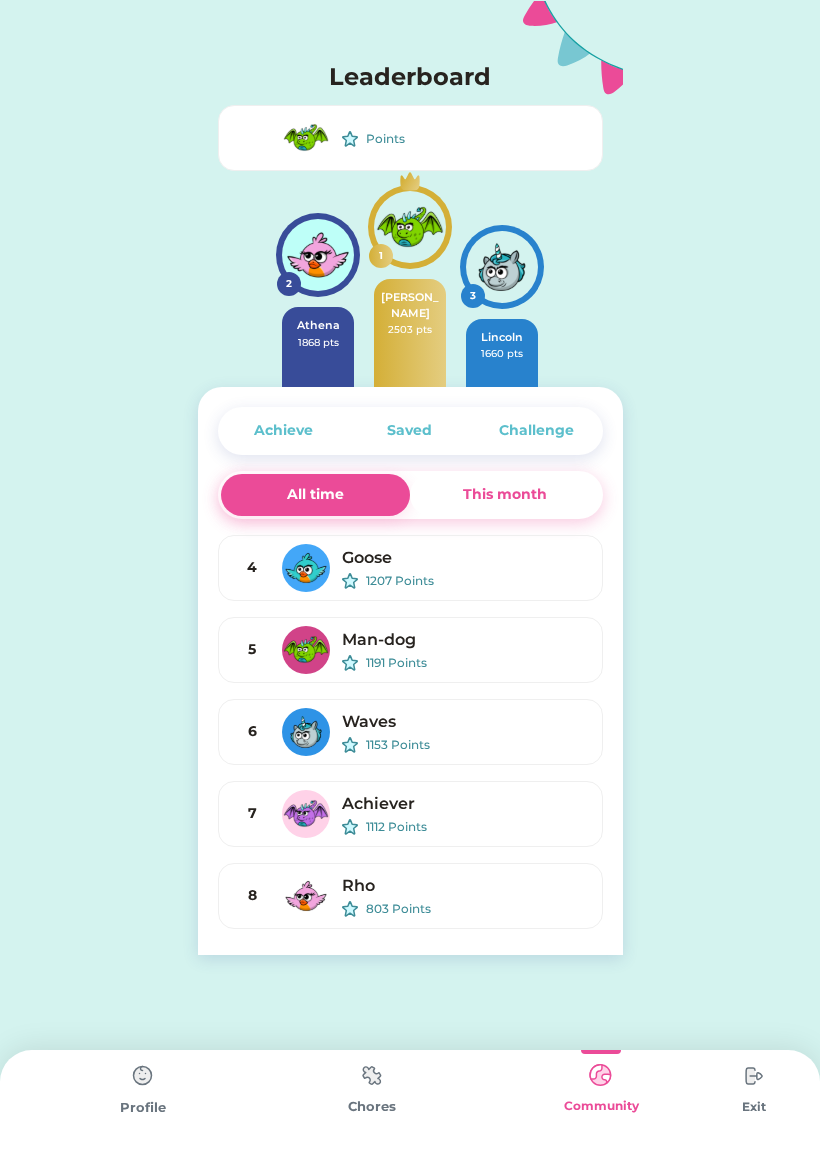 click on "This month" at bounding box center (505, 494) 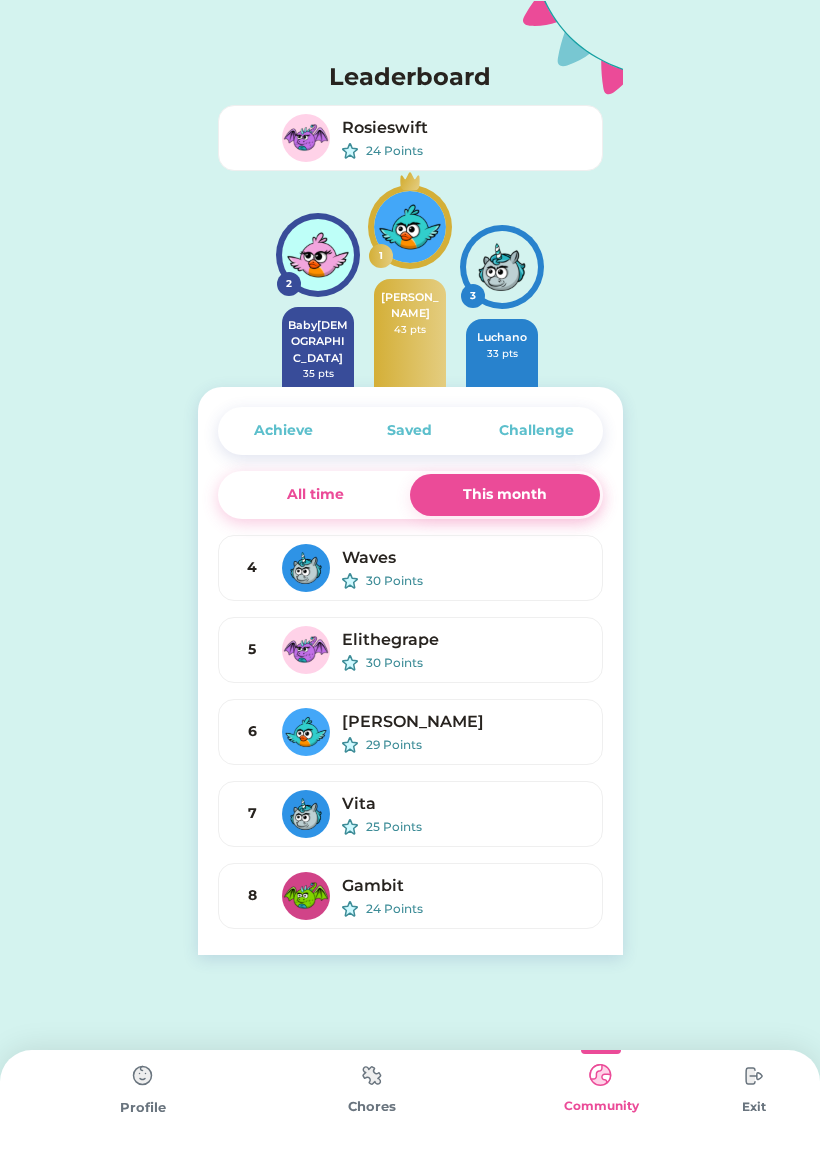 scroll, scrollTop: 0, scrollLeft: 0, axis: both 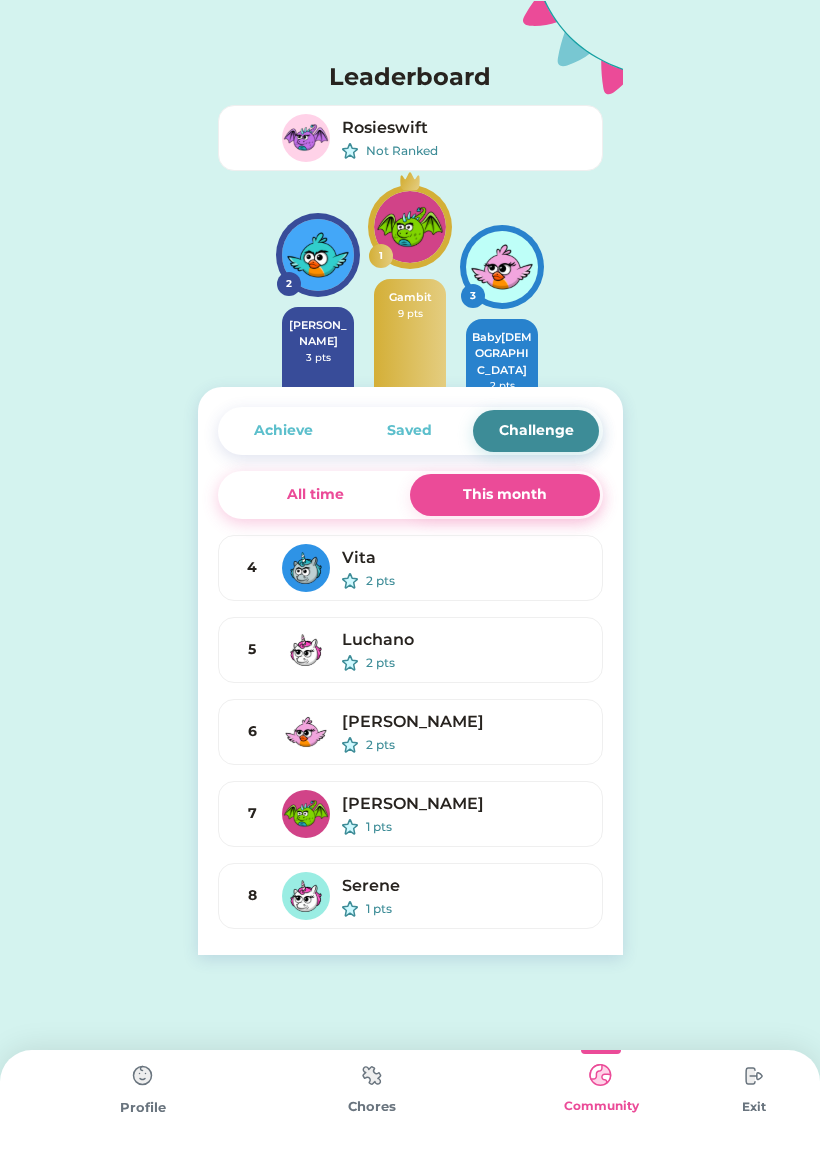 click on "Saved" at bounding box center [410, 431] 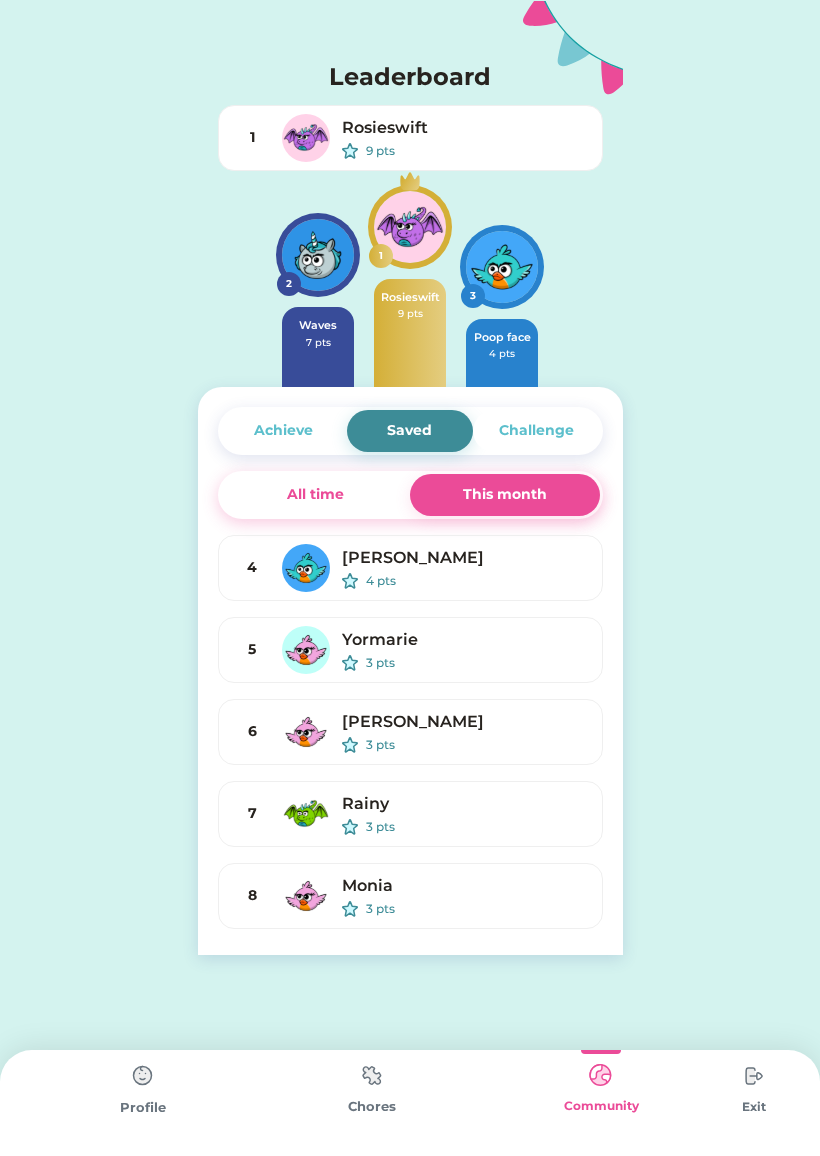 click on "Profile" at bounding box center [142, 1108] 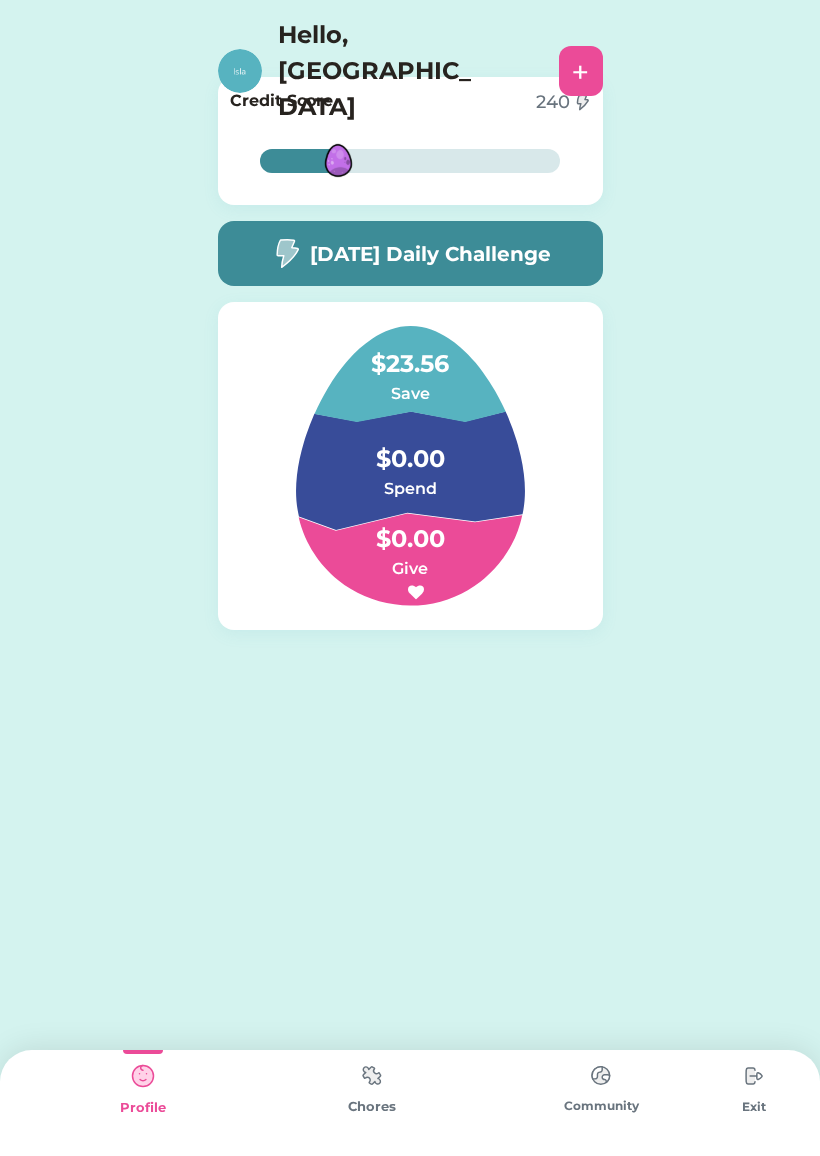 click at bounding box center [372, 1075] 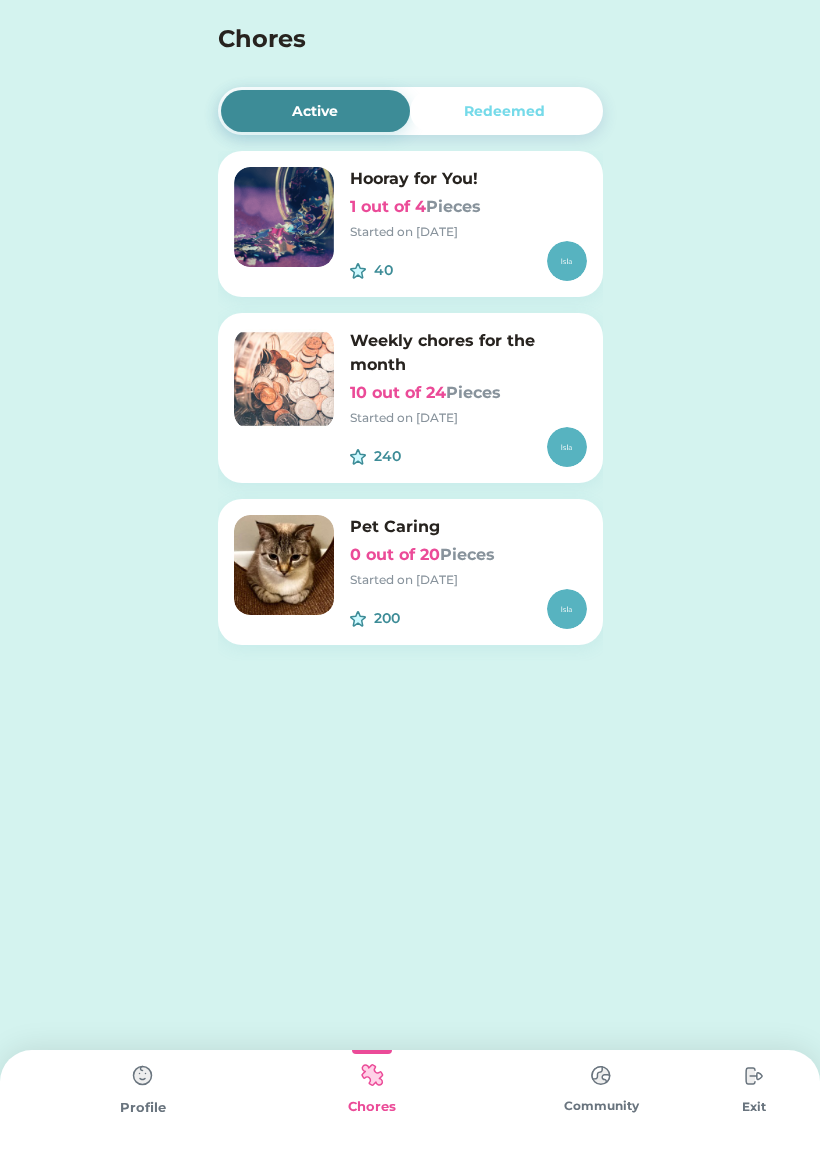 click on "Redeemed" at bounding box center (505, 111) 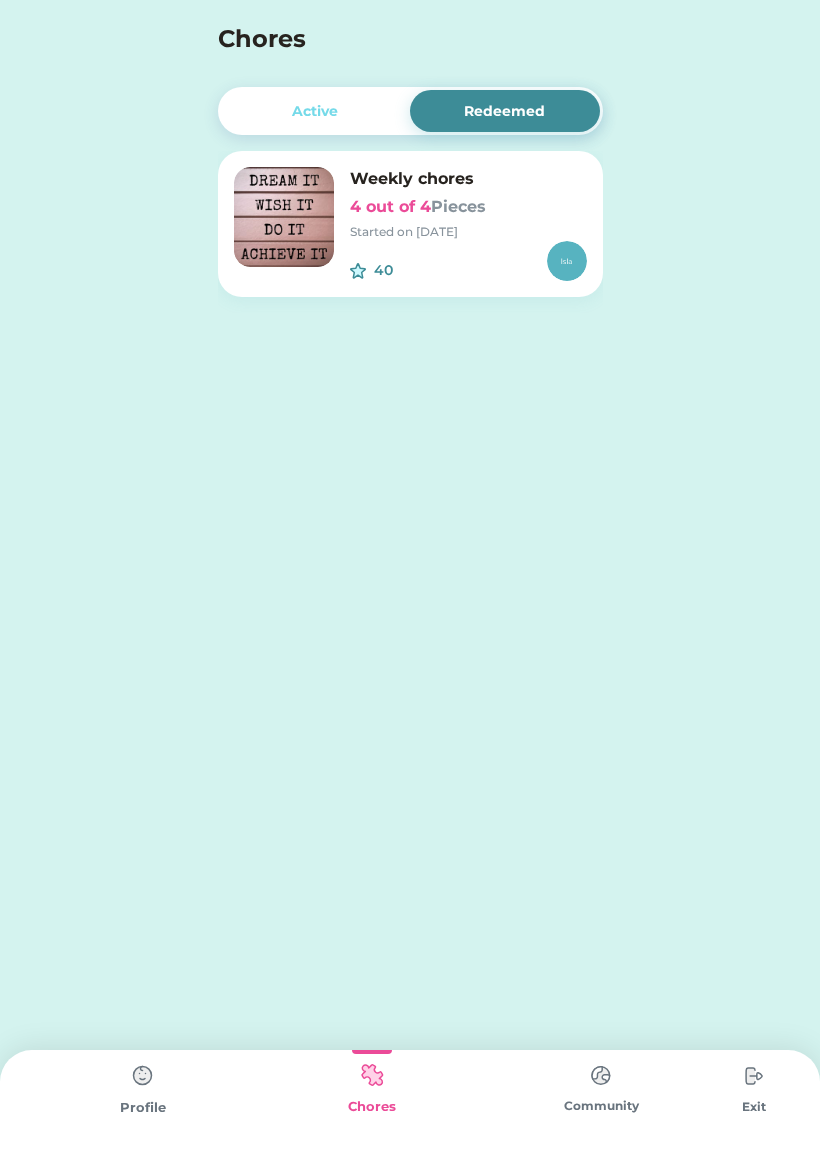 click on "Weekly chores 4 out of 4  Pieces  Started on 3/23/25 40 $" at bounding box center [410, 224] 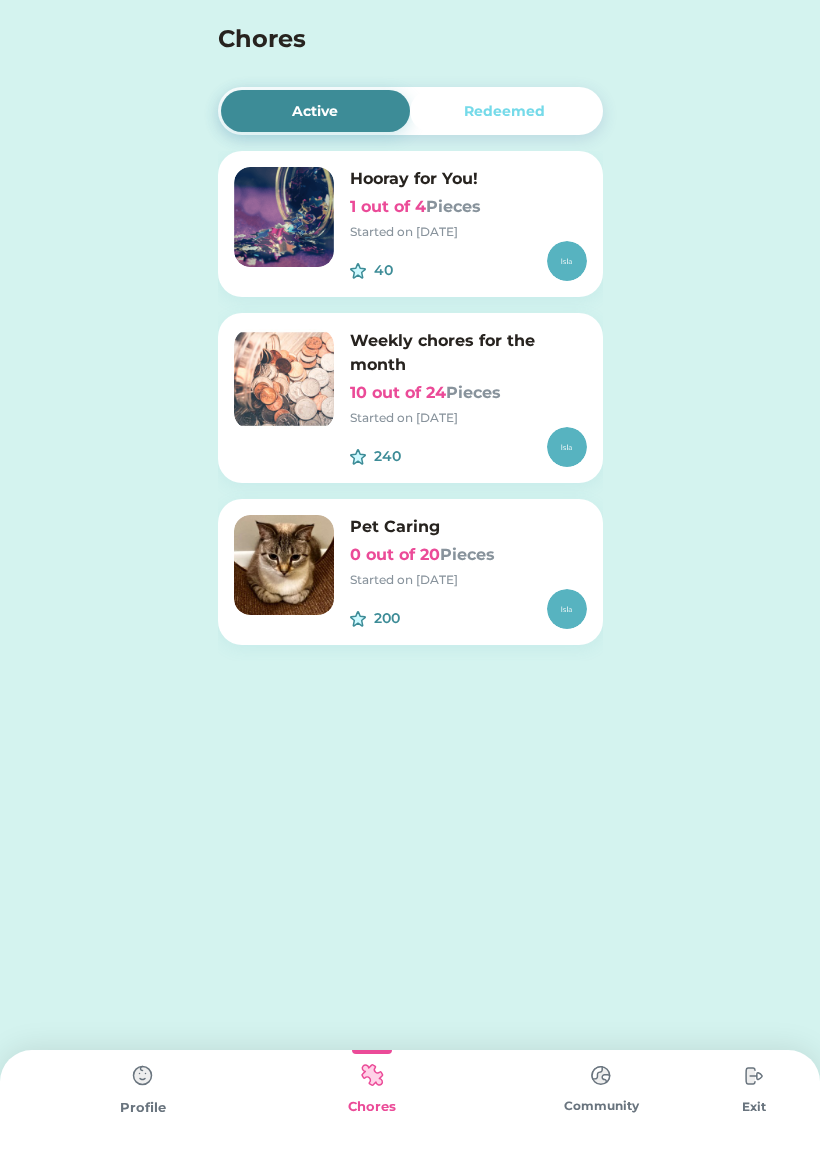 click on "Chores" at bounding box center (371, 1103) 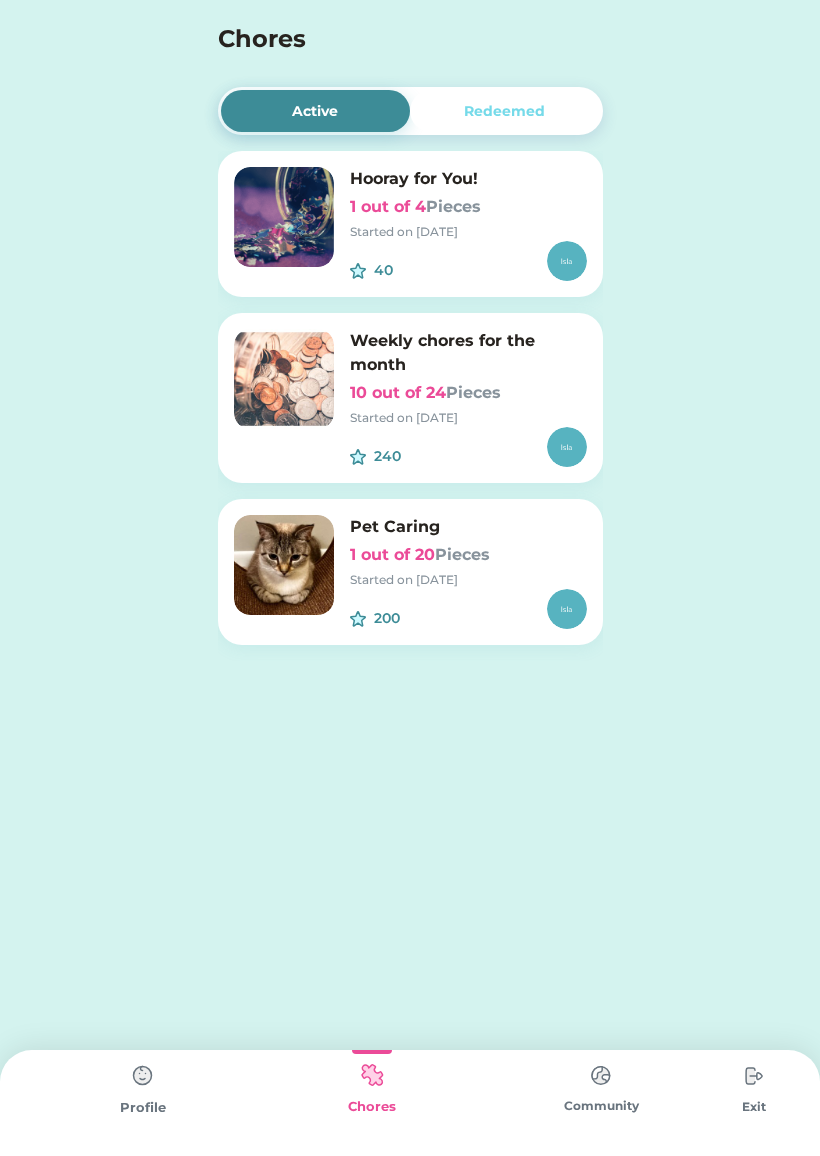 click at bounding box center [567, 609] 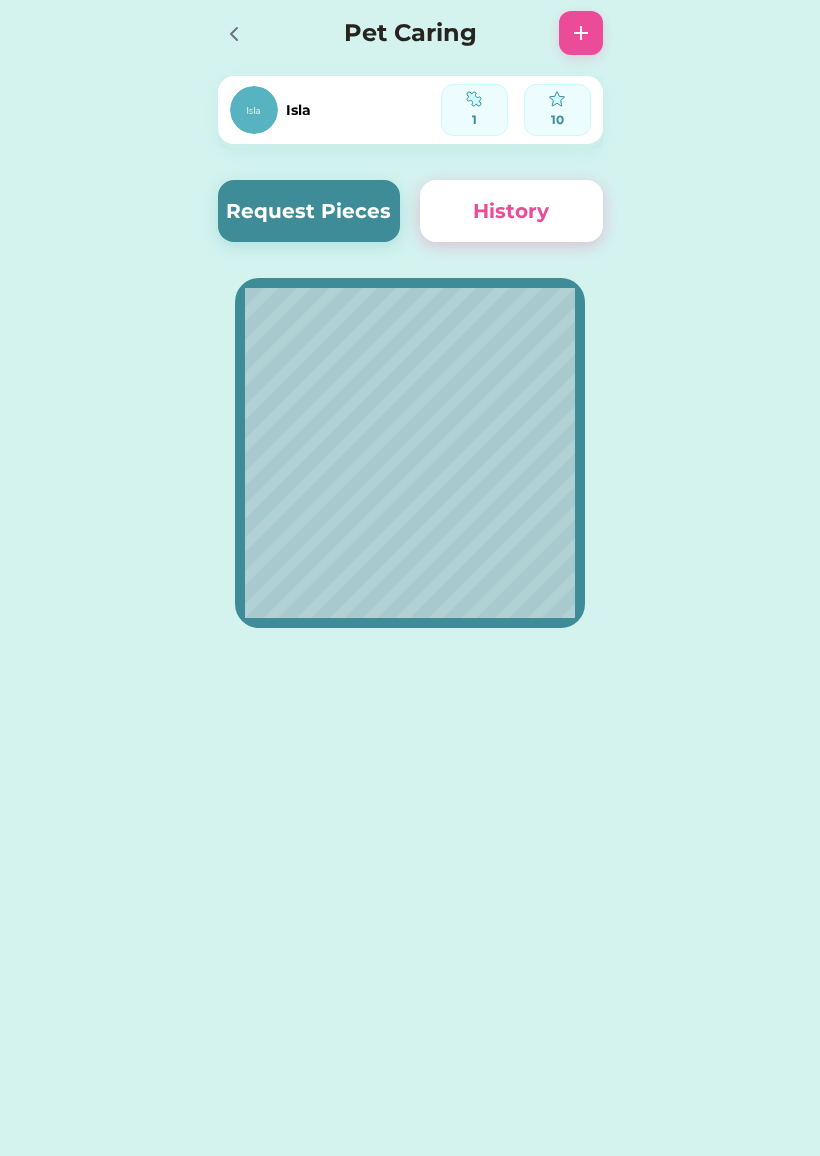 click on "Request Pieces" at bounding box center [309, 211] 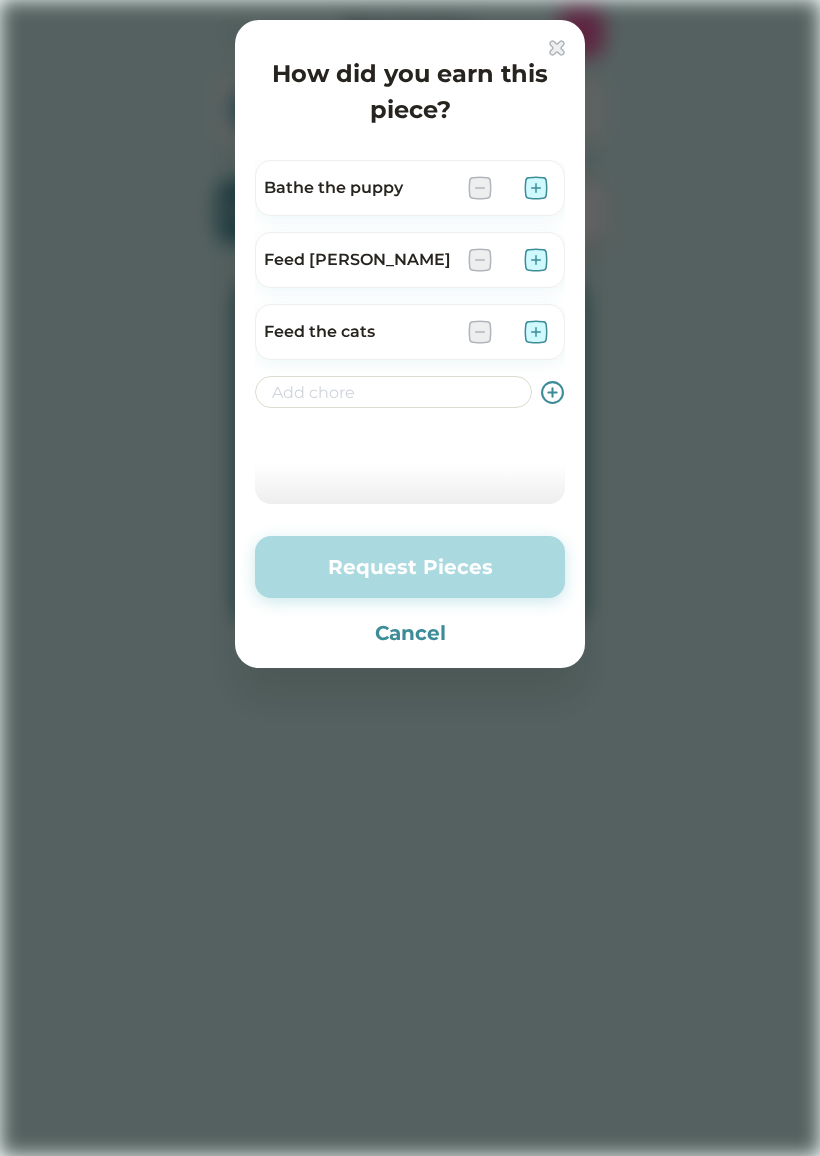 click on "Cancel" at bounding box center [410, 633] 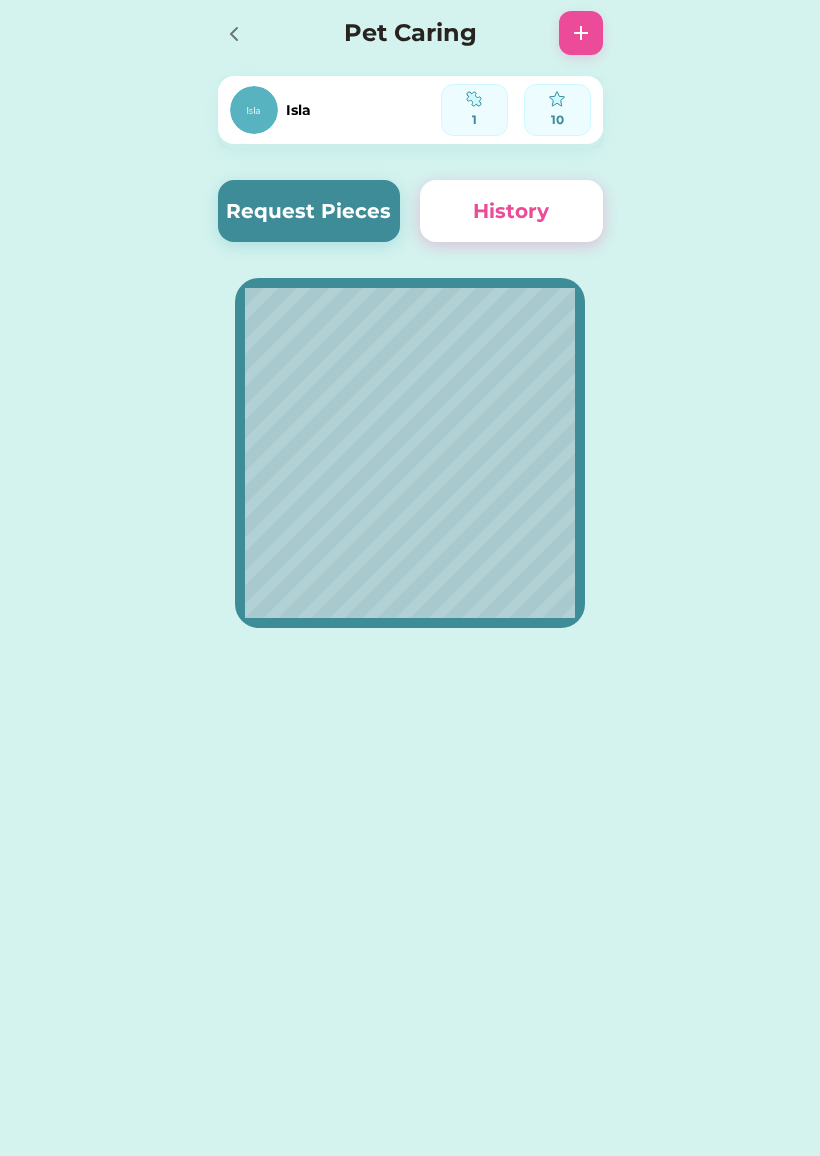 click on "Request Pieces" at bounding box center [309, 211] 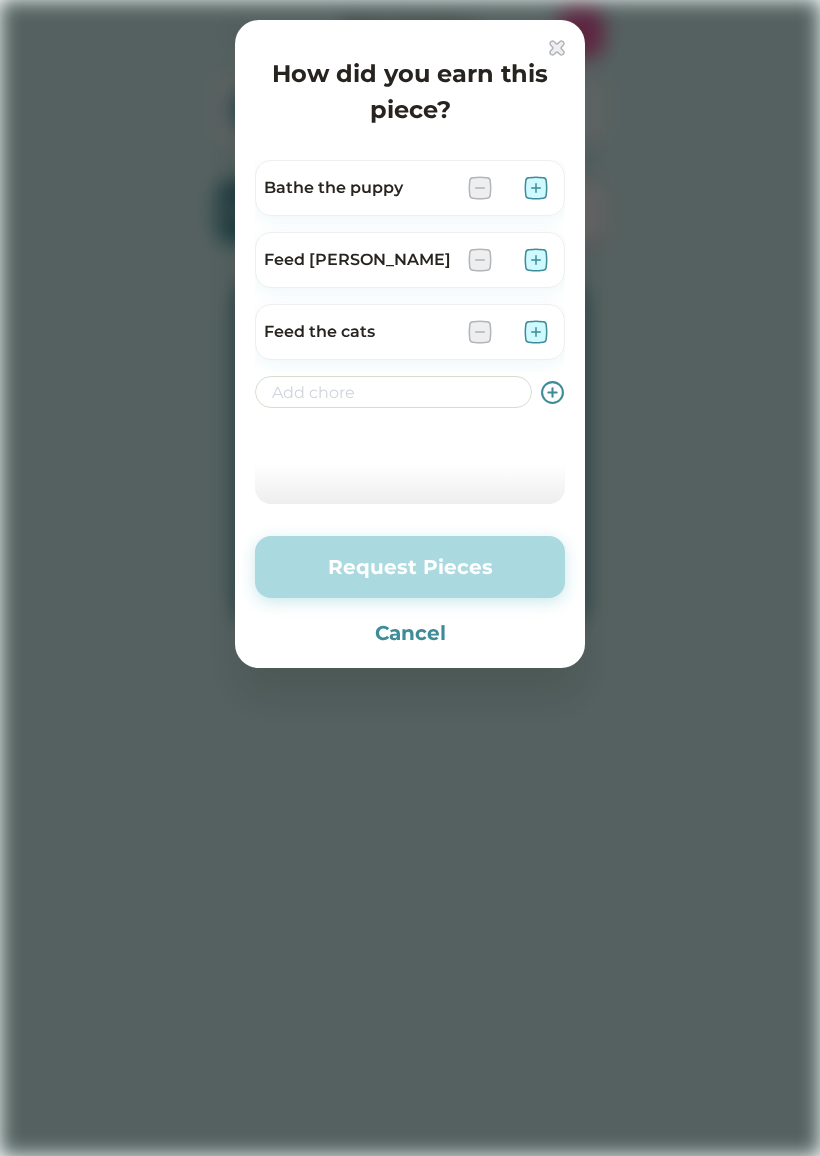click at bounding box center [536, 332] 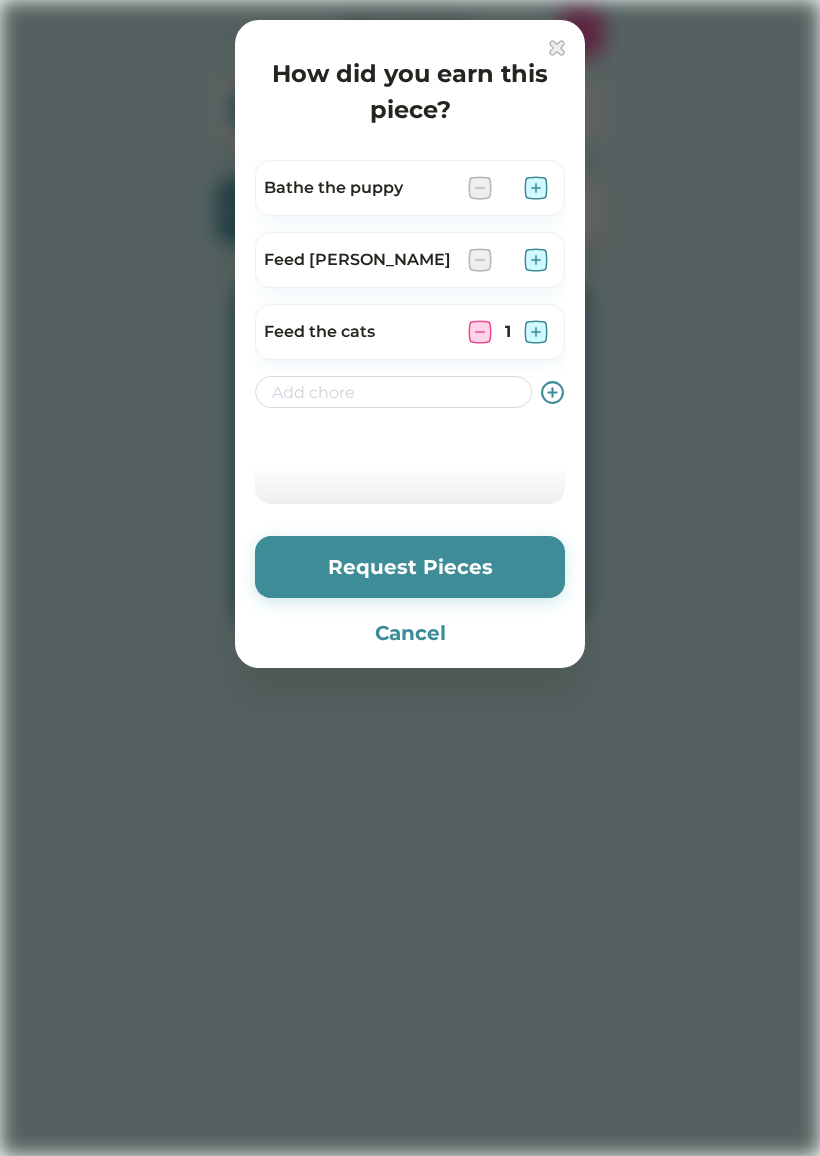 click on "Request Pieces" at bounding box center [410, 567] 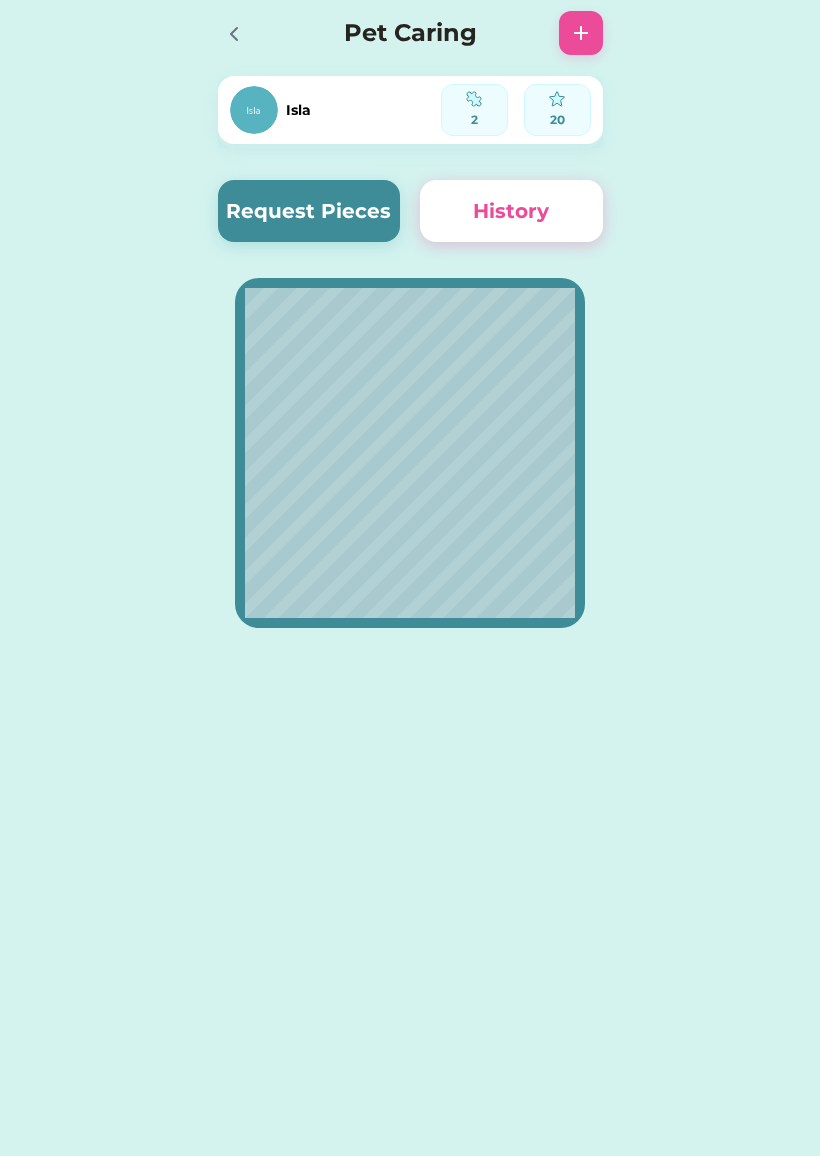 click at bounding box center [240, 33] 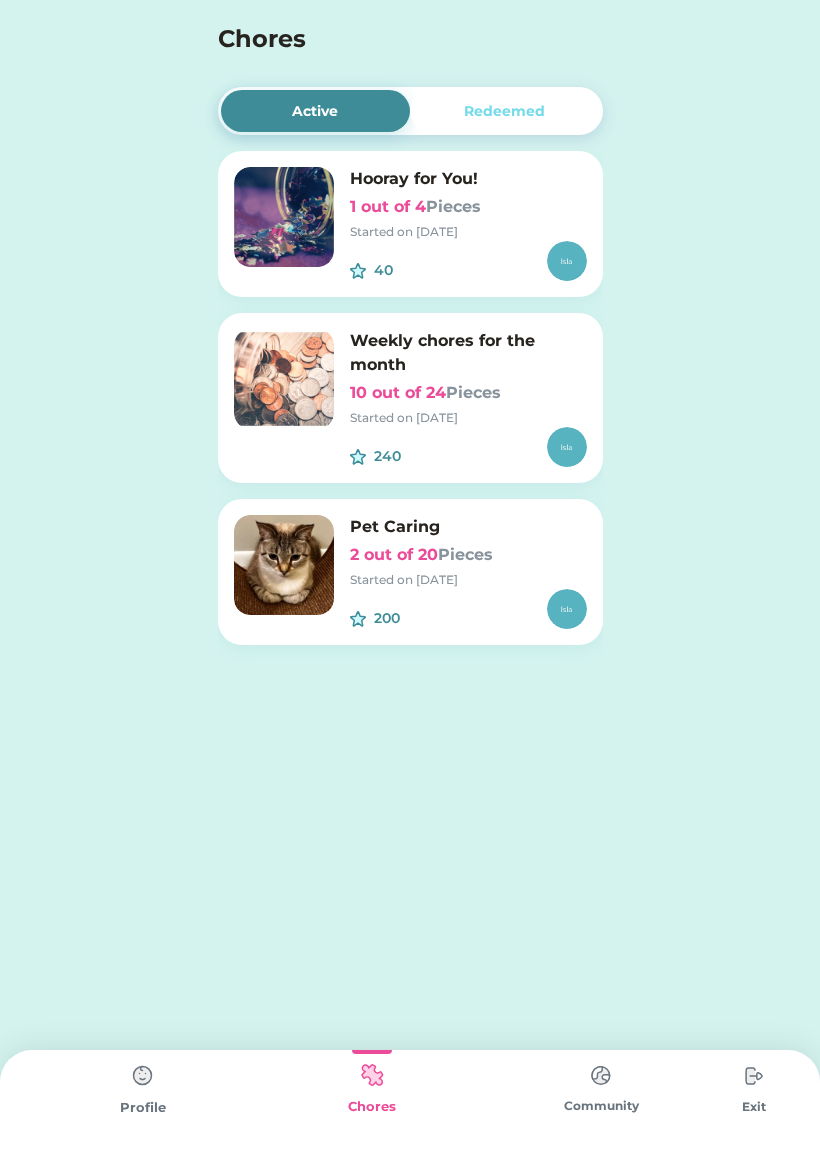 click on "Pet Caring 2 out of 20  Pieces  Started on 7/11/25" at bounding box center (468, 552) 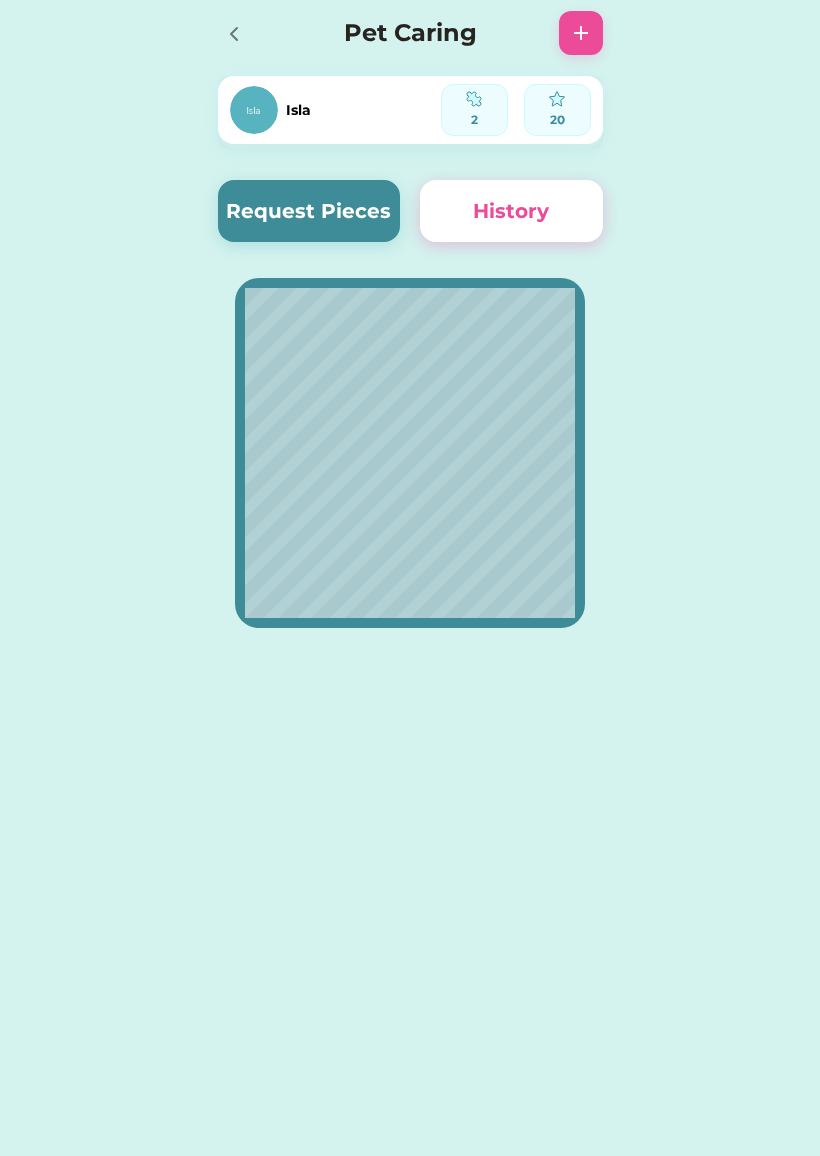 click 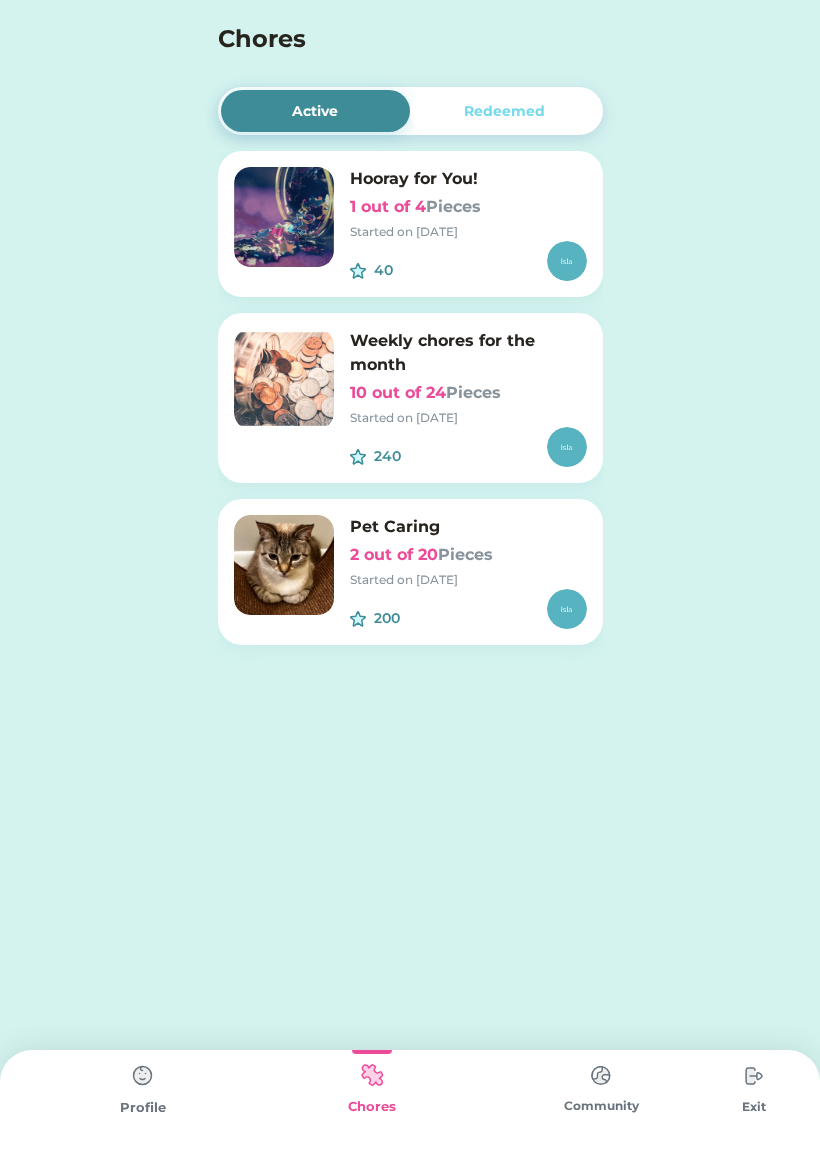 click at bounding box center (143, 1076) 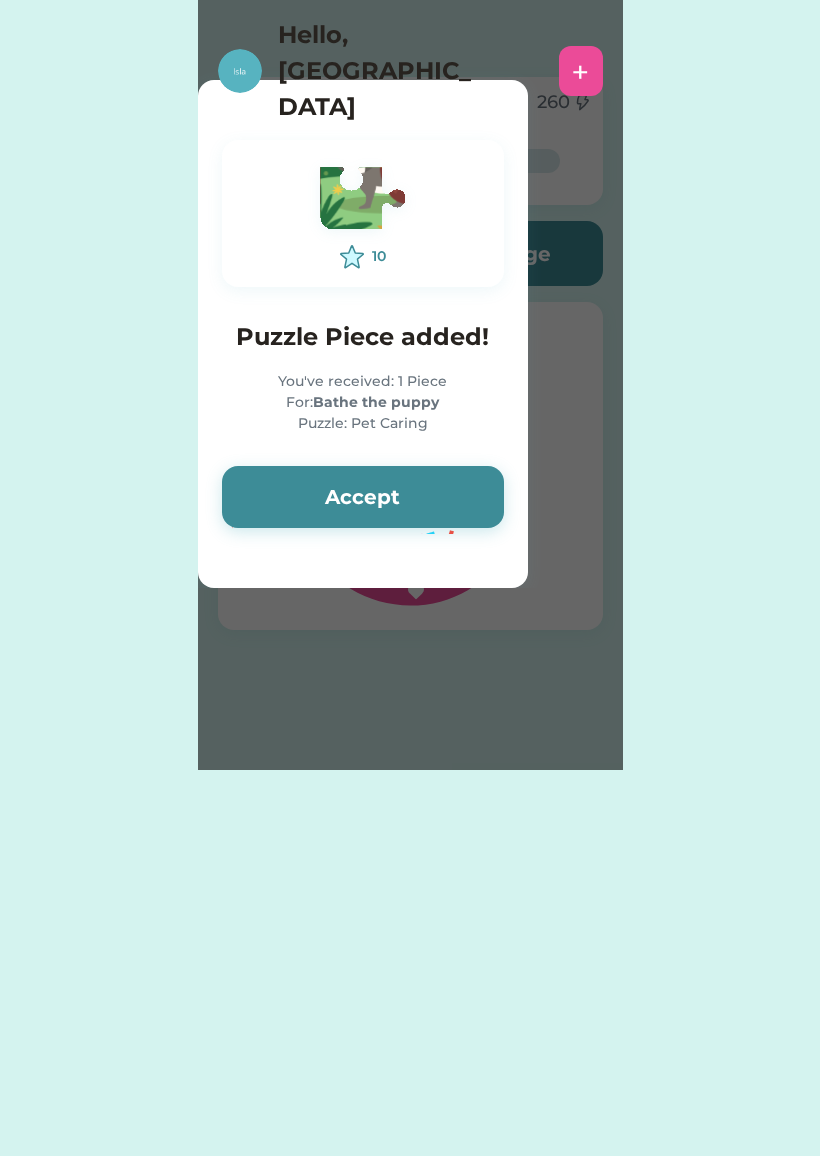 click on "Accept" at bounding box center [363, 497] 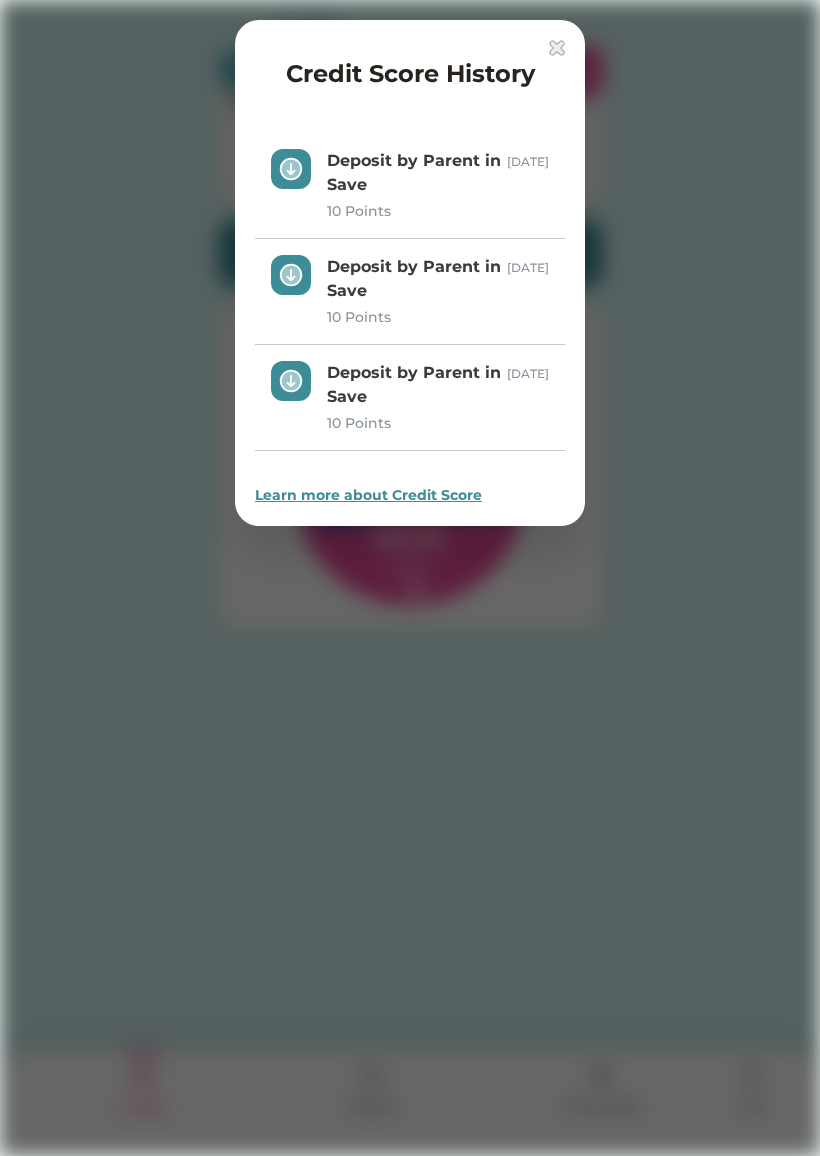 scroll, scrollTop: 0, scrollLeft: 0, axis: both 